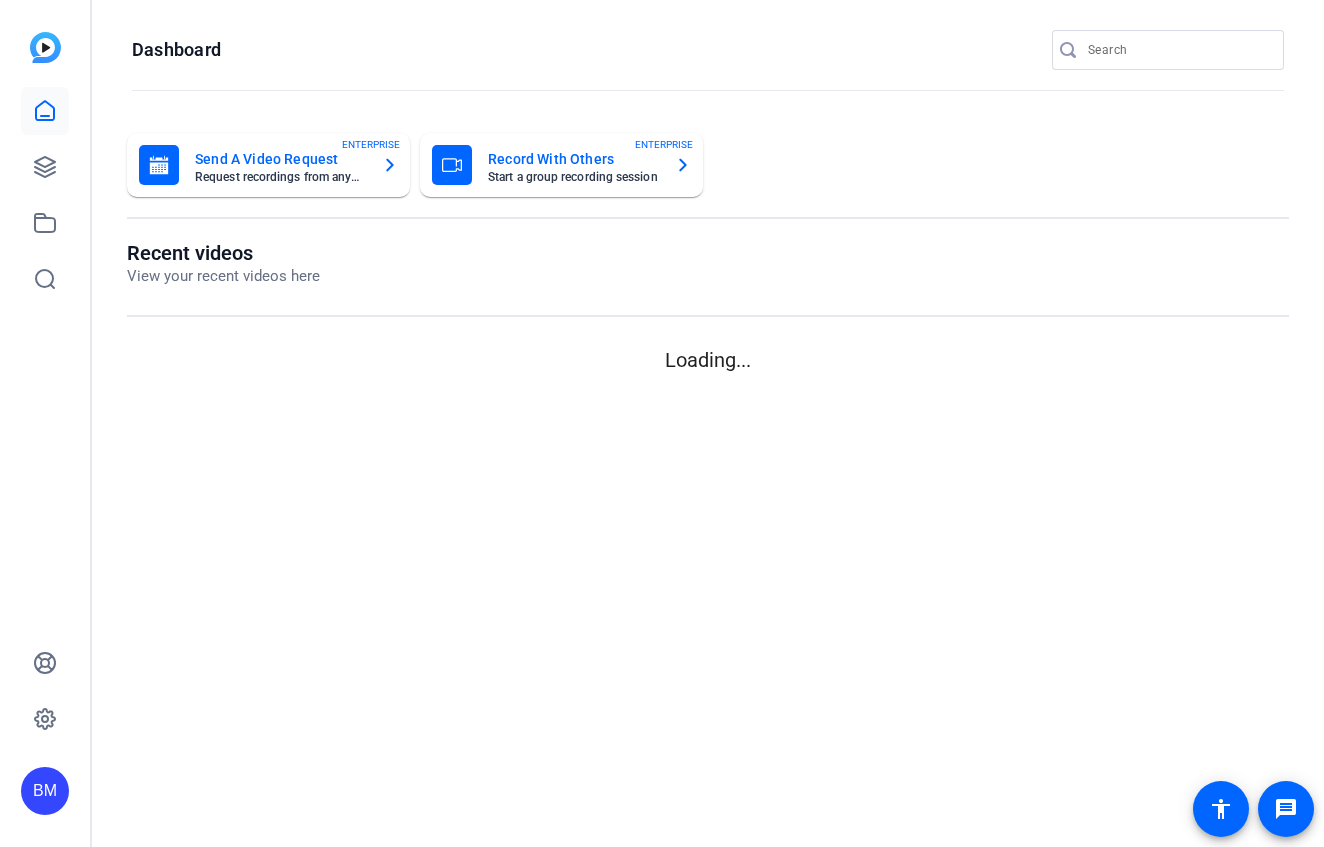 scroll, scrollTop: 0, scrollLeft: 0, axis: both 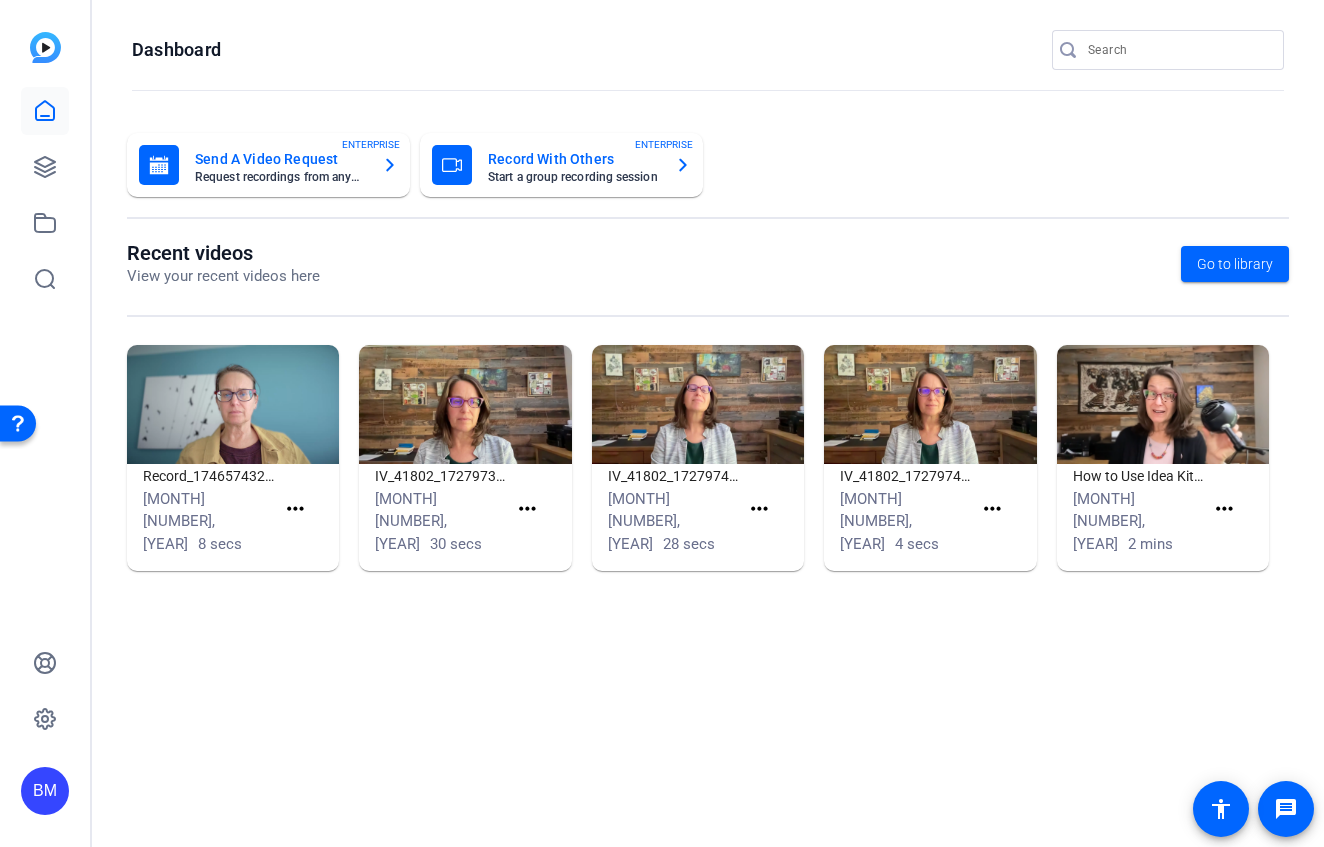click on "Dashboard" 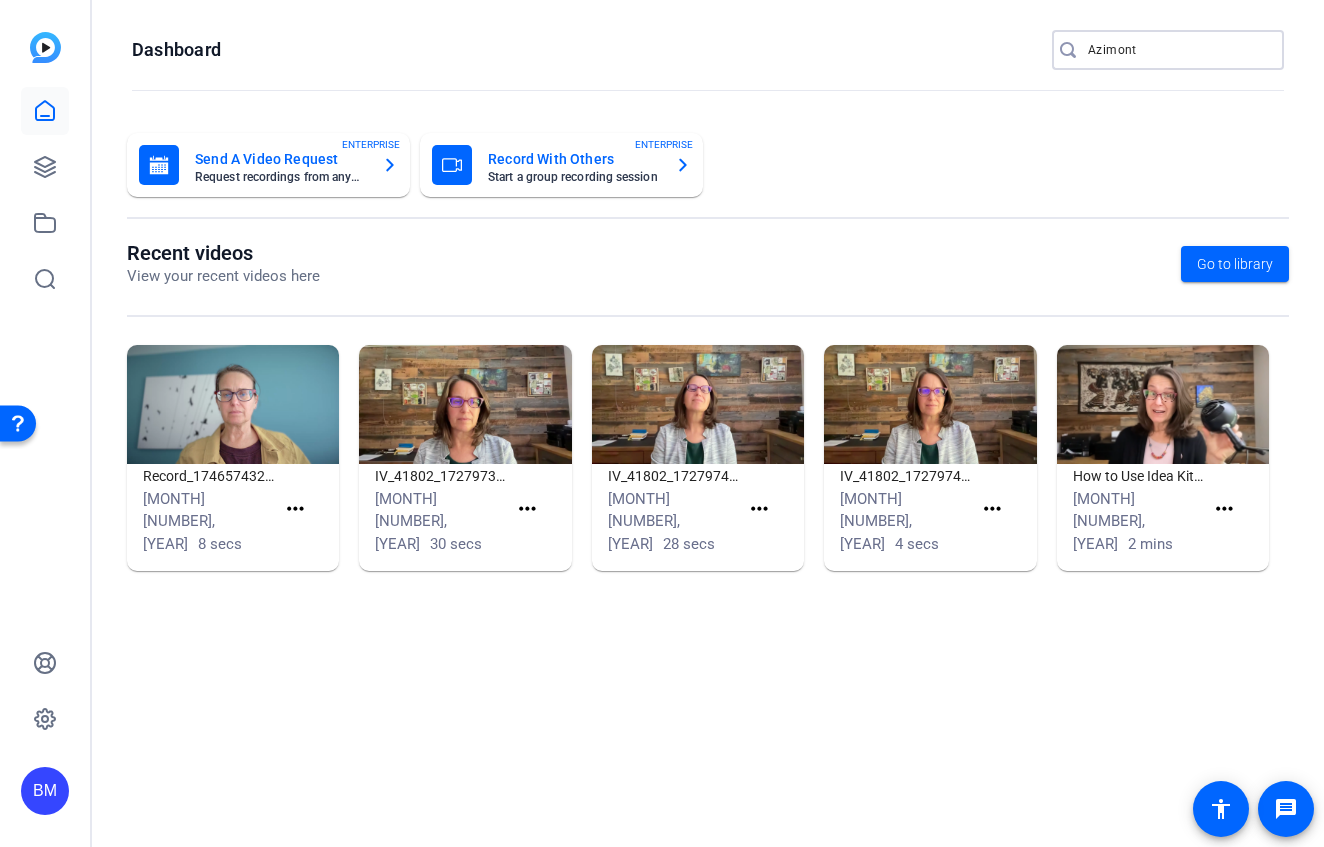 type on "Azimont" 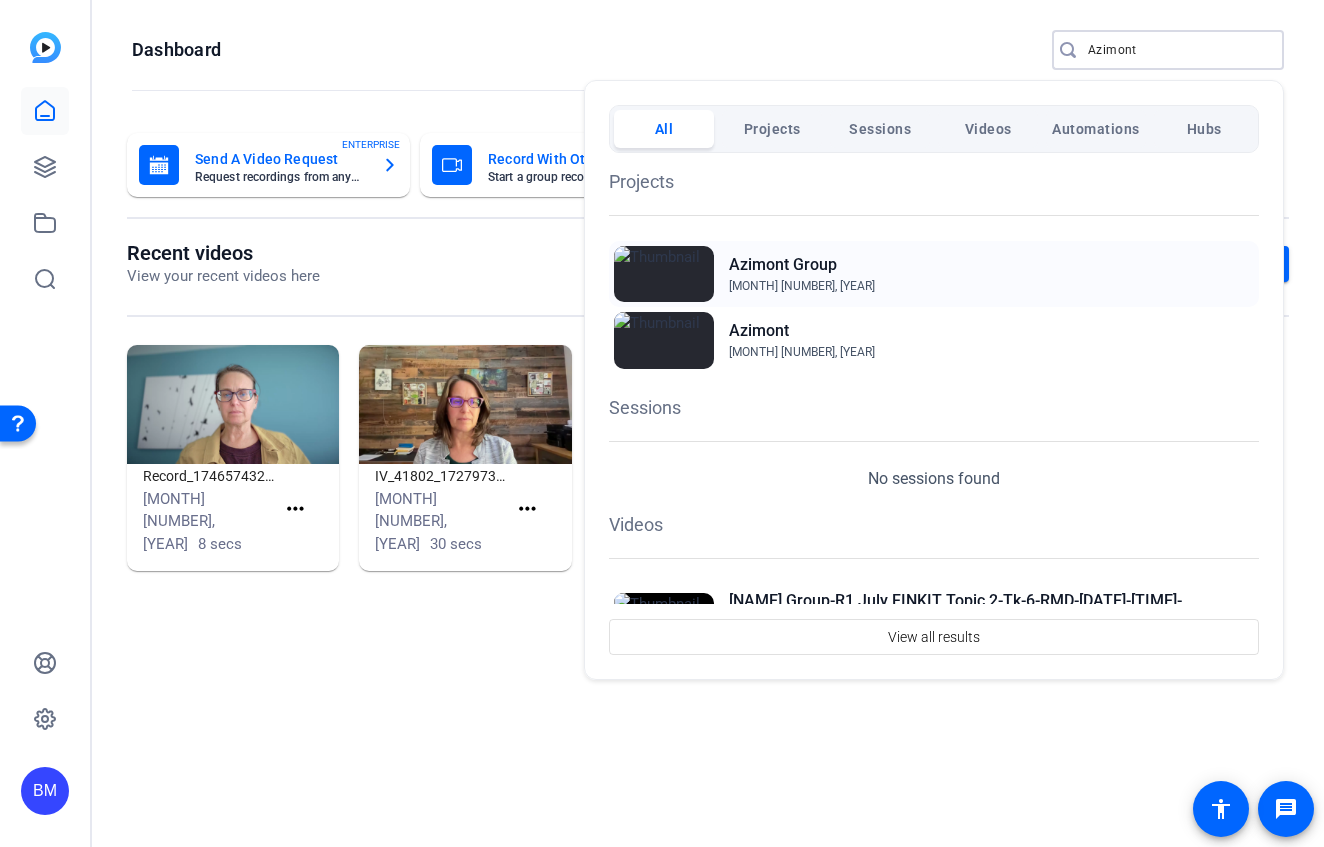 click on "Aug 22, 2024" at bounding box center (802, 286) 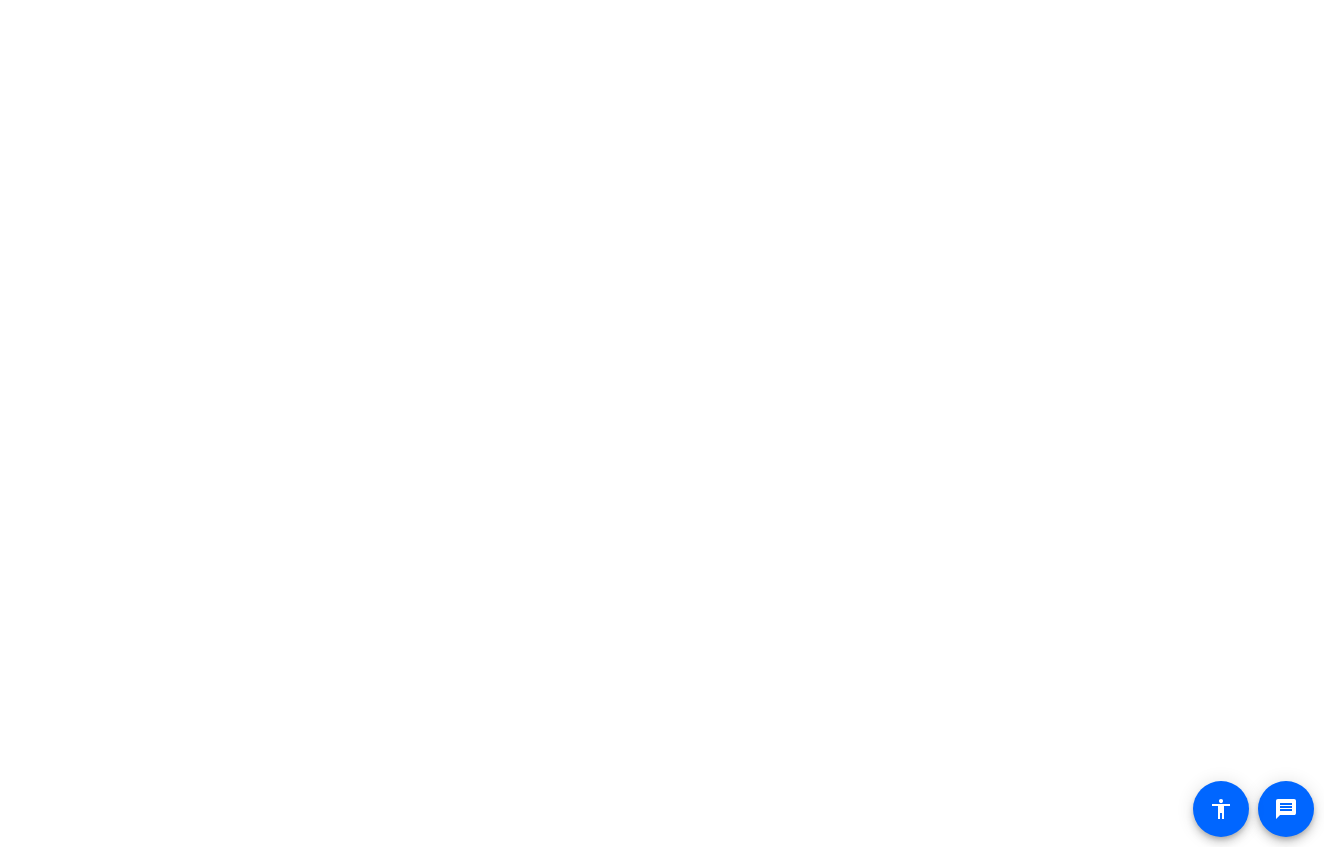 scroll, scrollTop: 0, scrollLeft: 0, axis: both 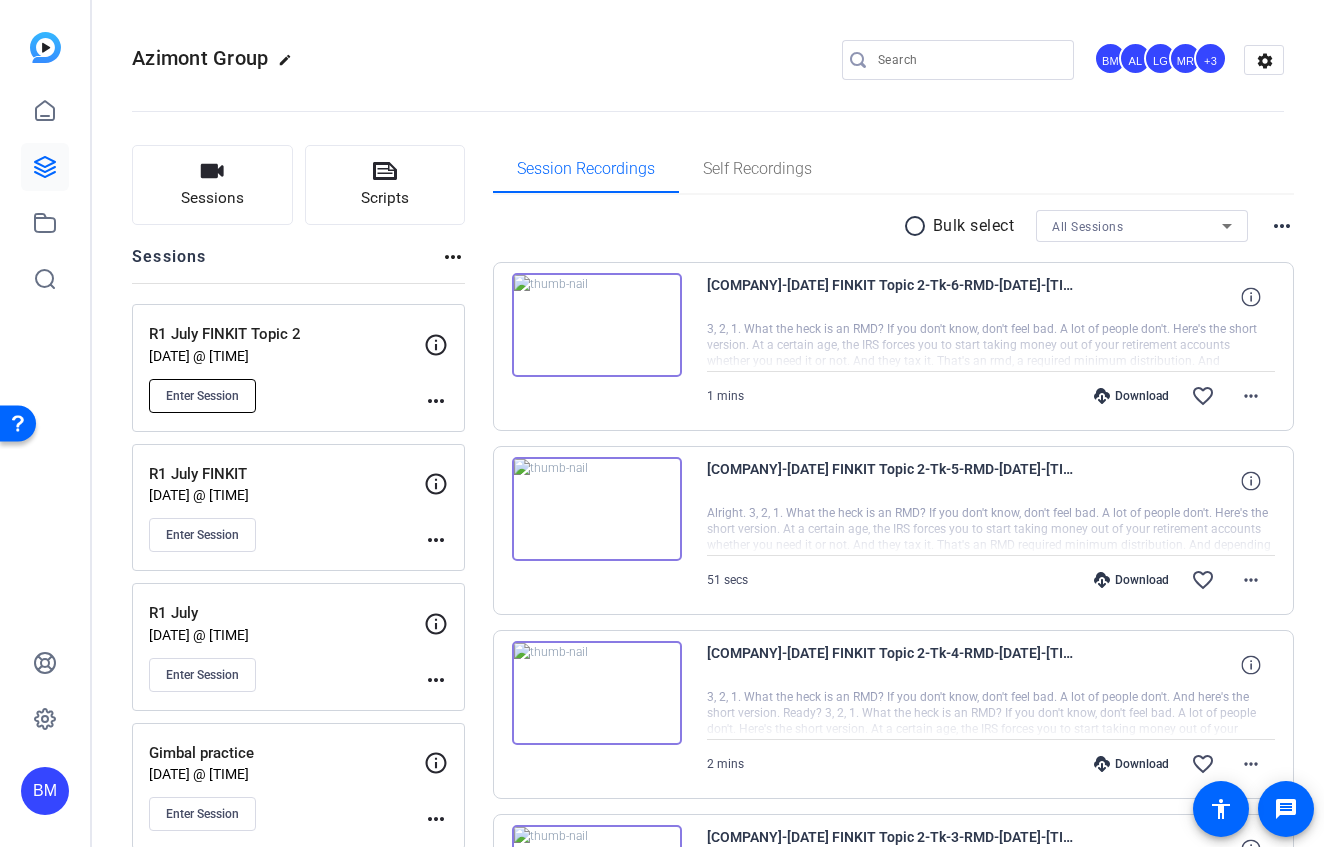 click on "Enter Session" 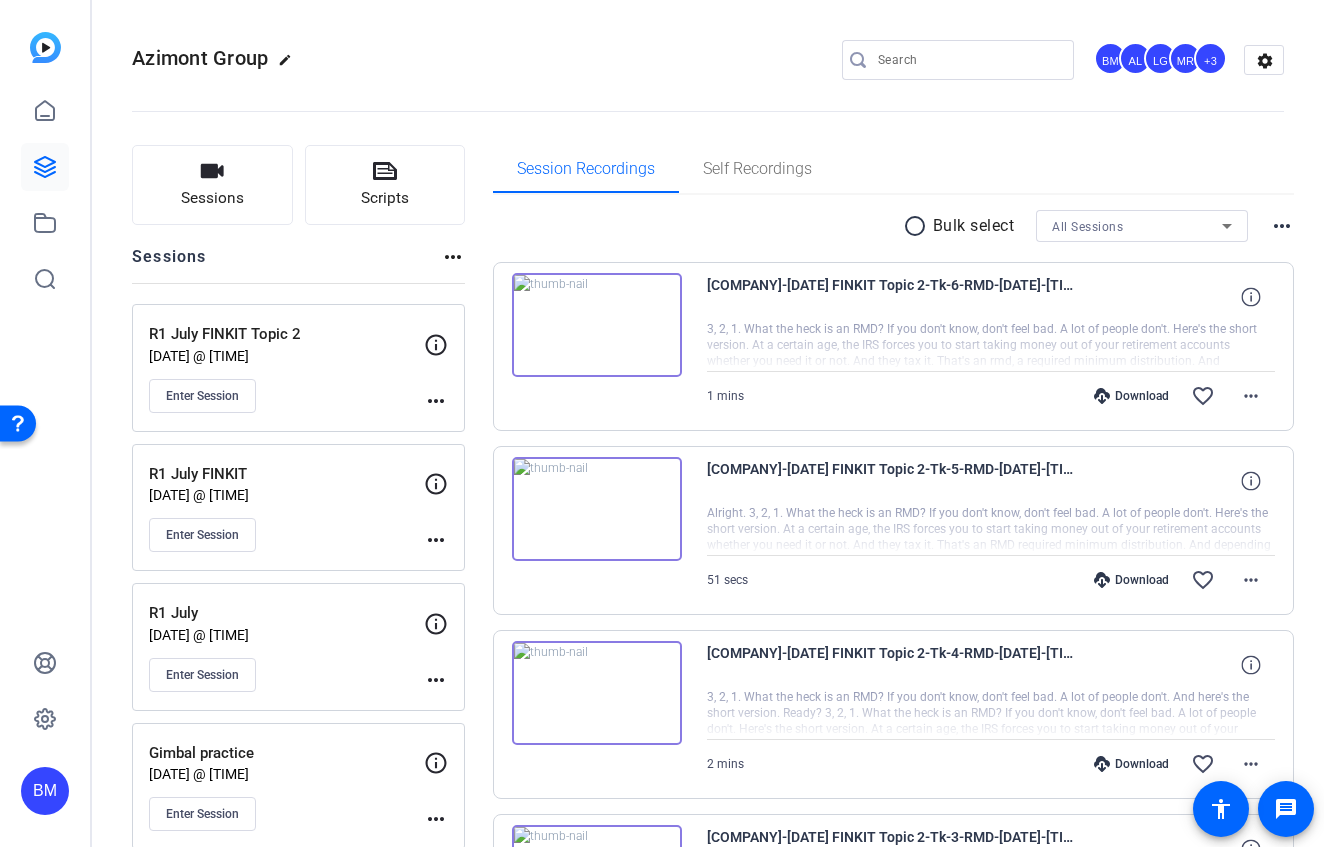 click on "R1 July FINKIT   Jul 29, 2025 @ 5:06 AM  Enter Session" 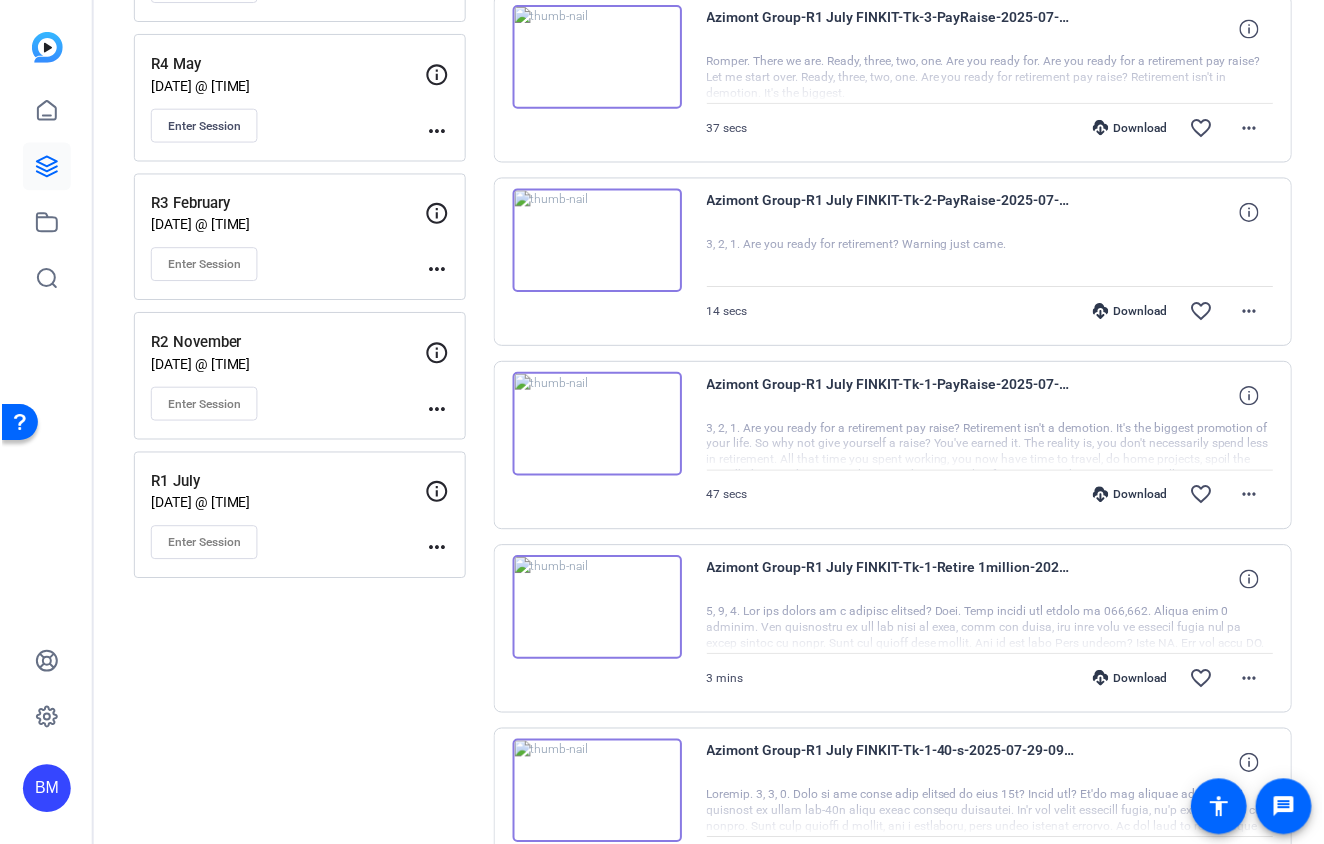 scroll, scrollTop: 1097, scrollLeft: 0, axis: vertical 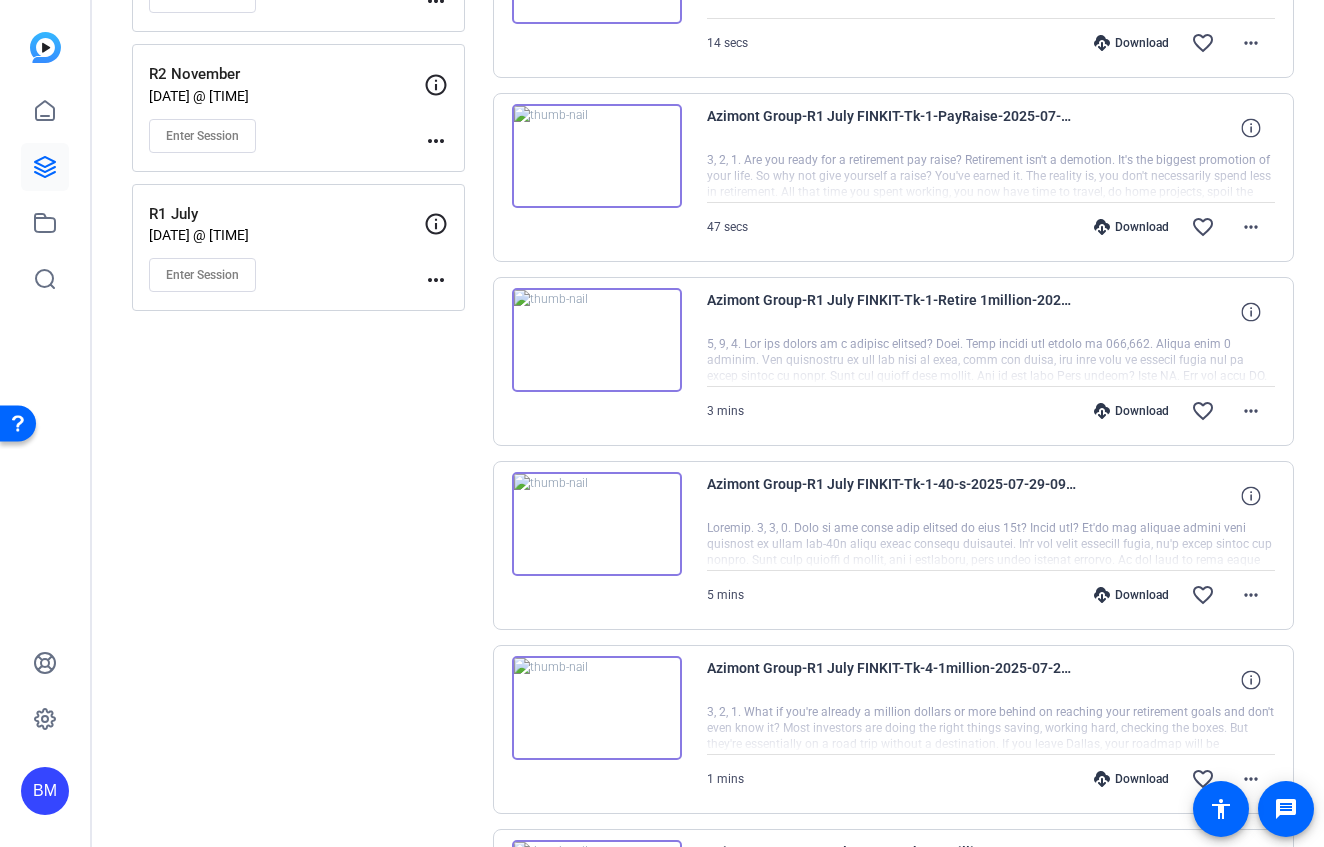 click on "Download" at bounding box center [1131, 595] 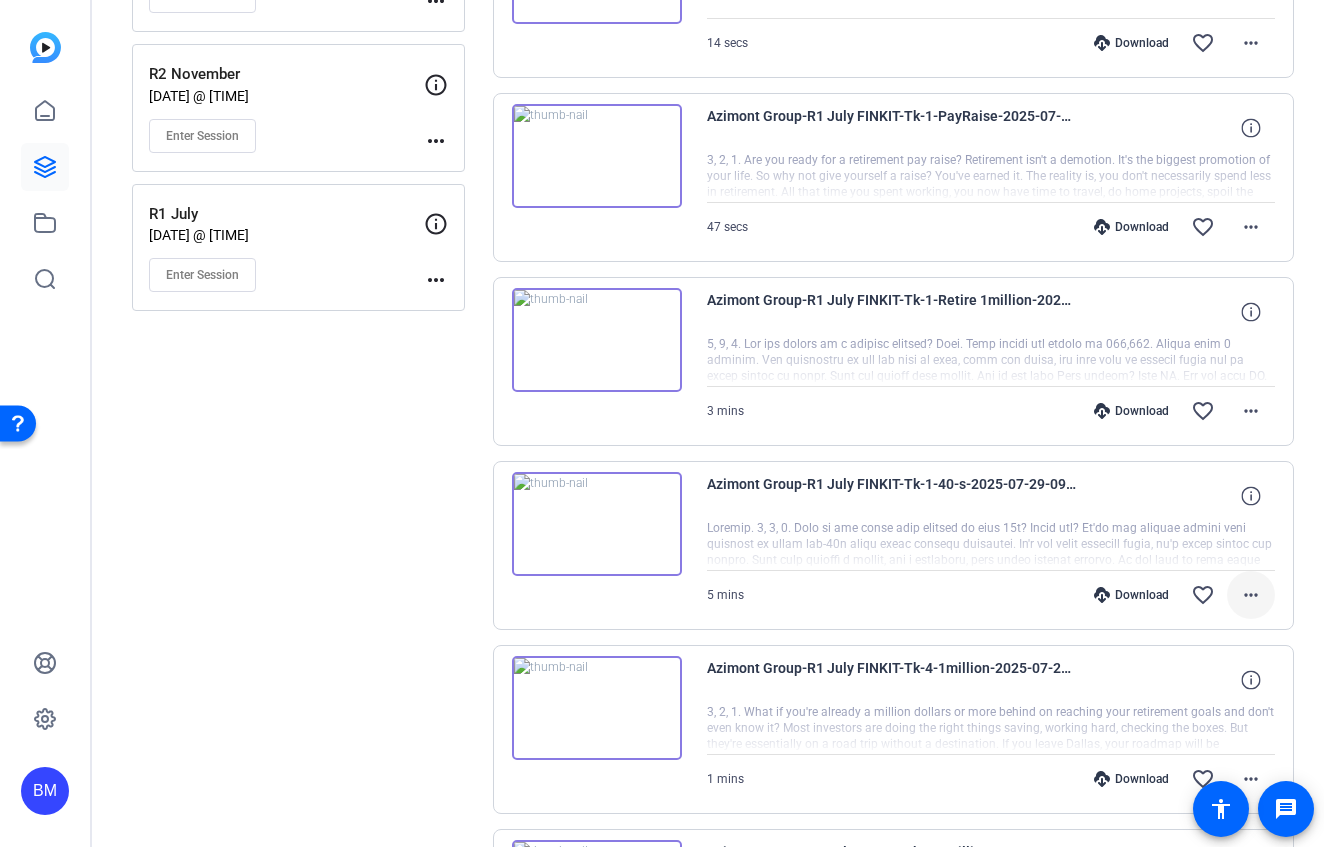 click on "more_horiz" at bounding box center [1251, 595] 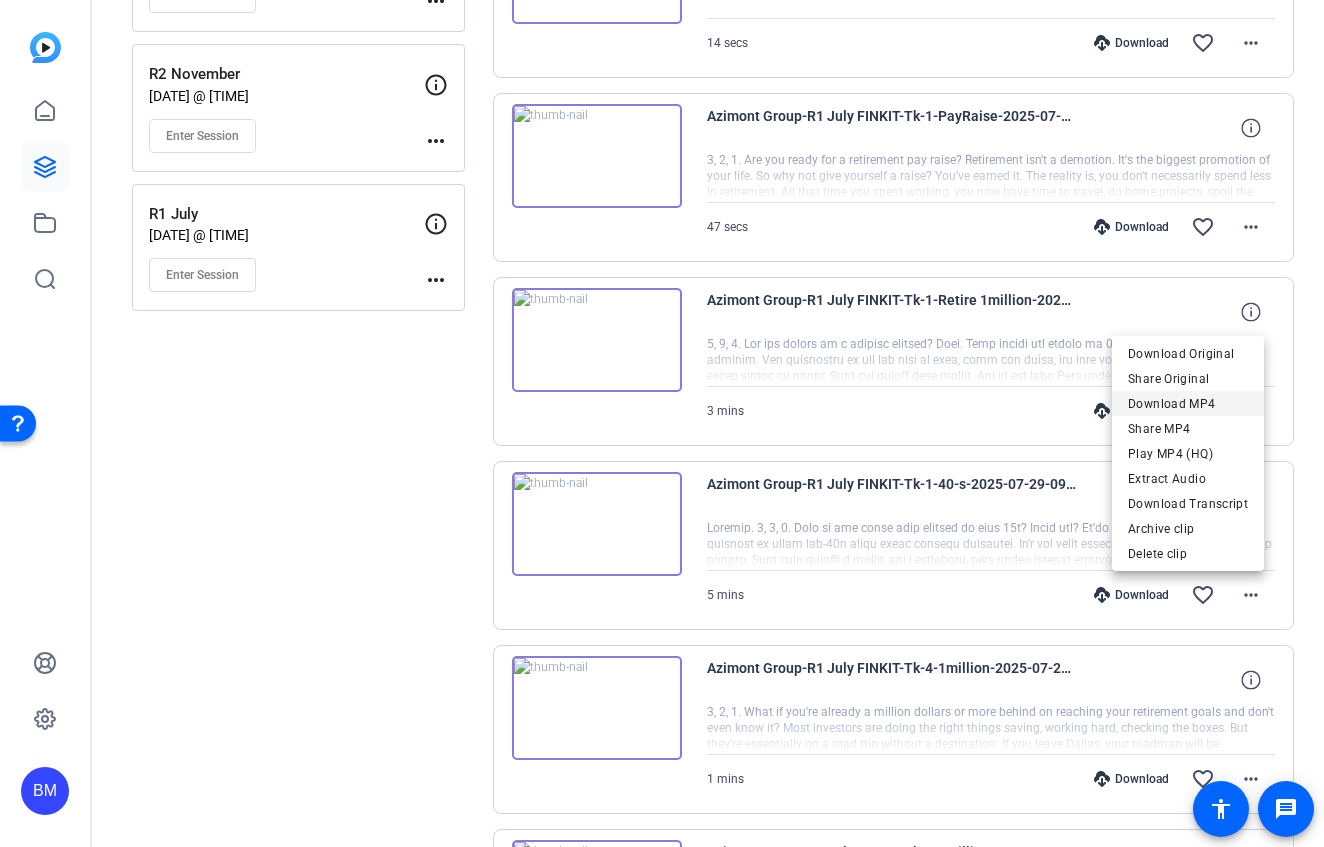 click on "Download MP4" at bounding box center [1188, 403] 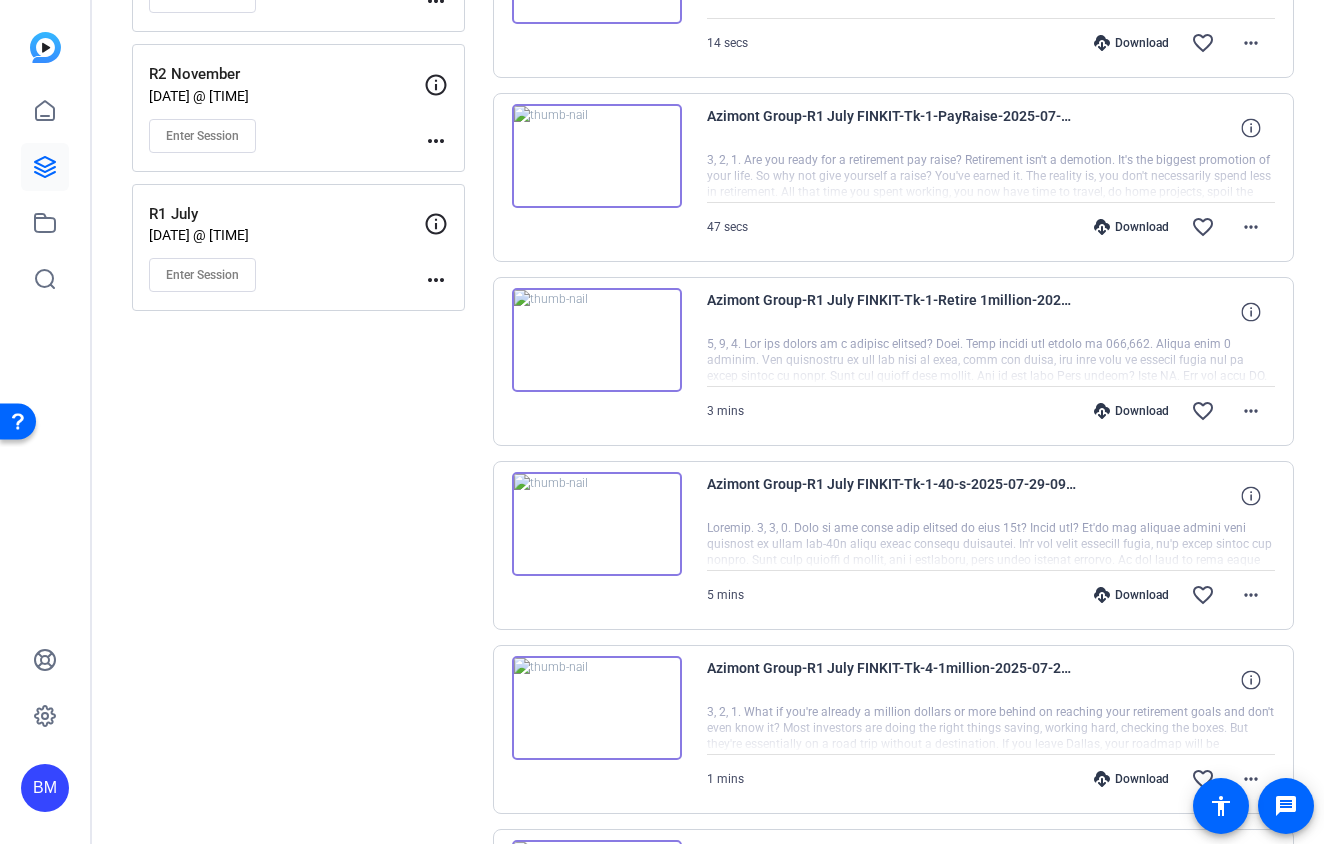 click on "Sessions
Scripts  Sessions more_horiz  R1 July FINKIT Topic 2   Aug 04, 2025 @ 5:29 AM  Enter Session
more_horiz  R1 July FINKIT   Jul 29, 2025 @ 5:06 AM  Enter Session
more_horiz  R1 July   Jul 28, 2025 @ 7:12 AM  Enter Session
more_horiz  Gimbal practice   Jul 14, 2025 @ 8:53 AM  Enter Session
more_horiz  R4 May   May 27, 2025 @ 8:16 AM  Enter Session
more_horiz  R3 February   Feb 25, 2025 @ 11:25 AM  Enter Session
more_horiz  R2 November   Nov 21, 2024 @ 9:18 AM  Enter Session
more_horiz  R1 July   Aug 22, 2024 @ 7:37 AM  Enter Session
more_horiz" 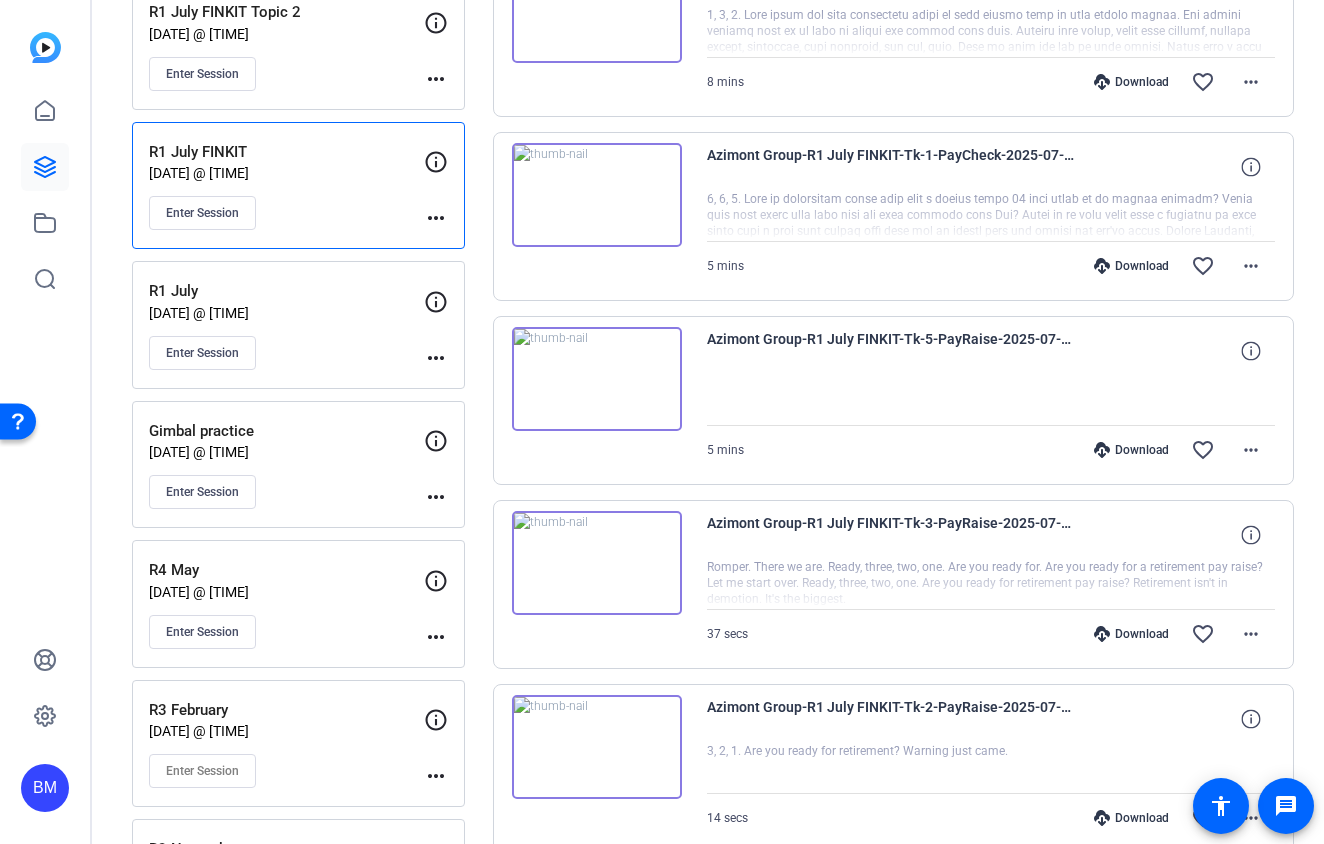 scroll, scrollTop: 108, scrollLeft: 0, axis: vertical 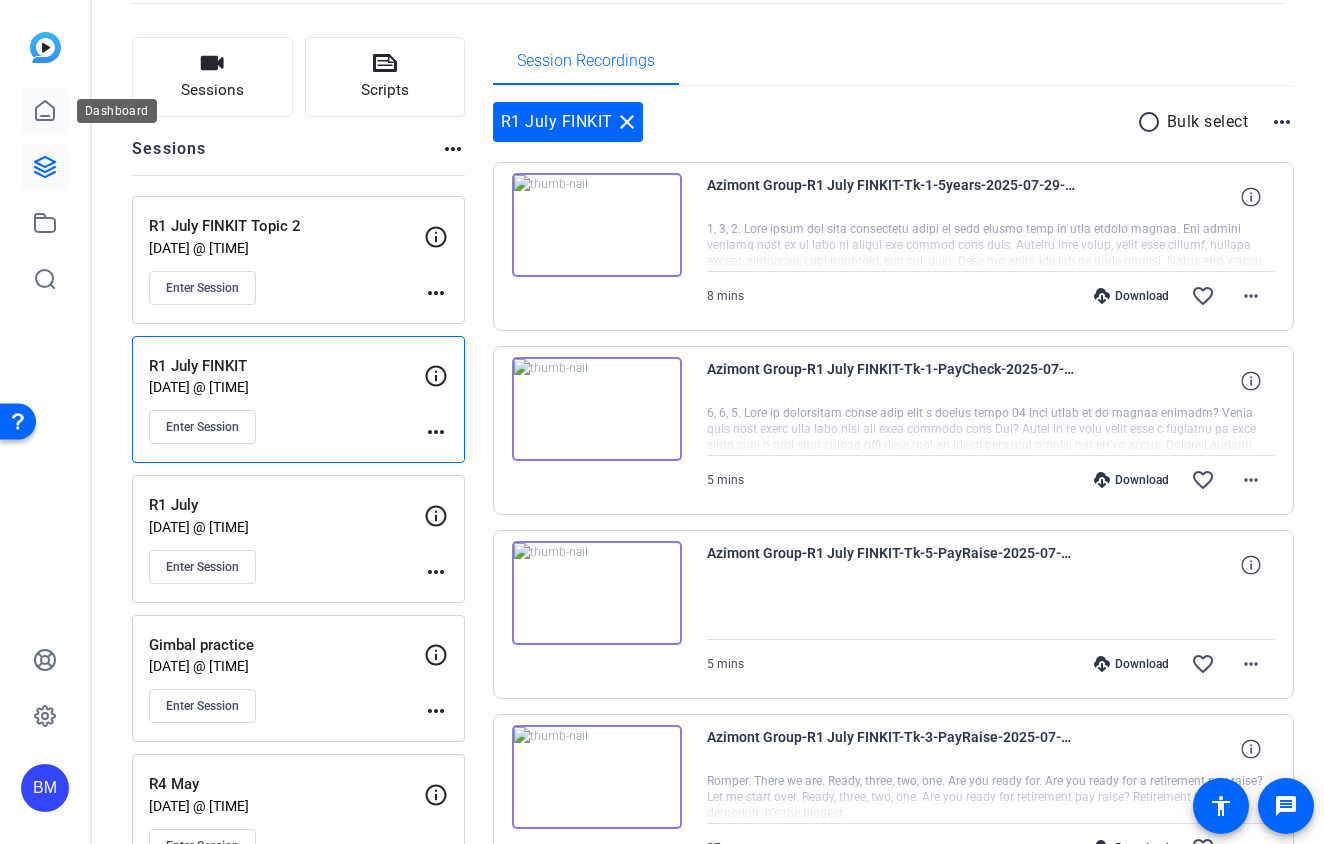 click 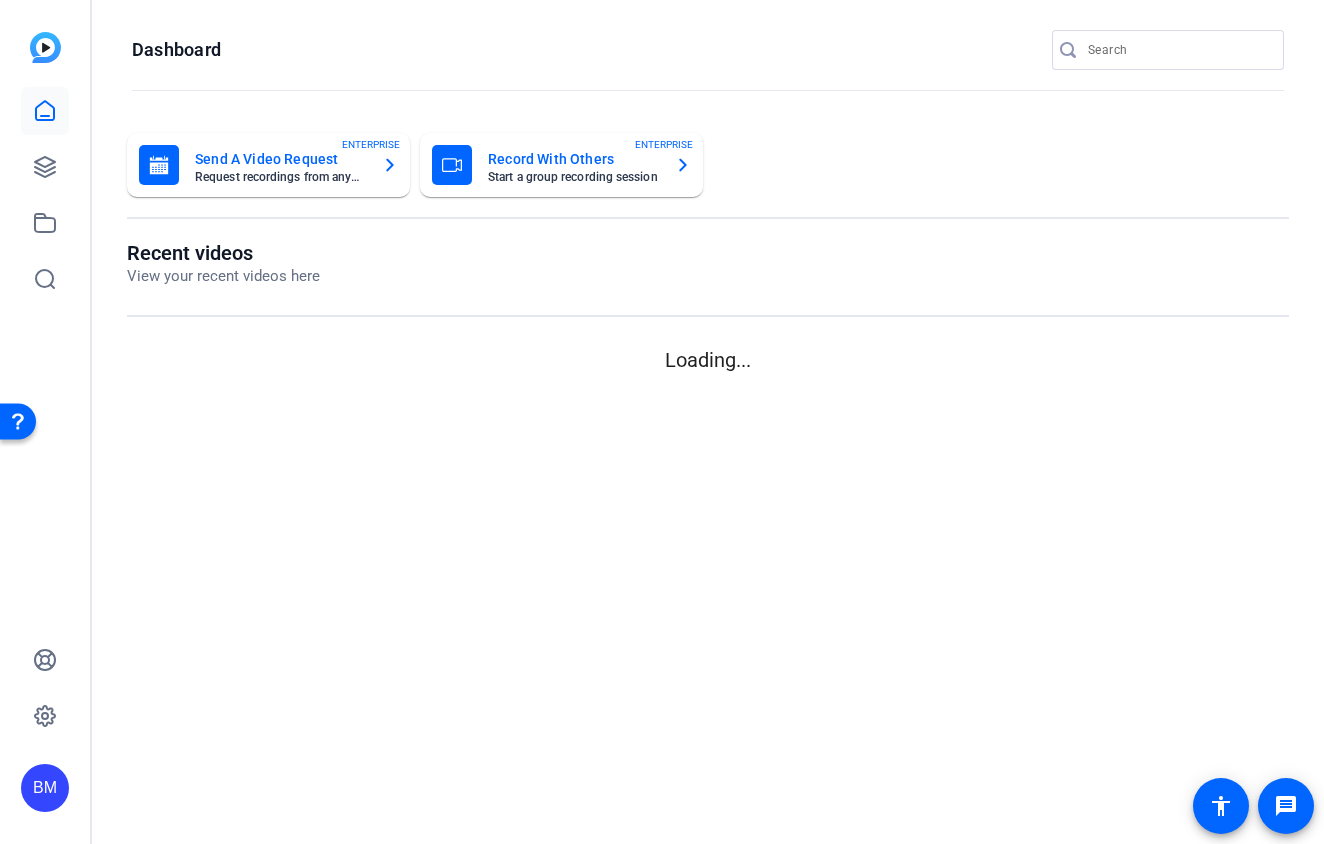 scroll, scrollTop: 0, scrollLeft: 0, axis: both 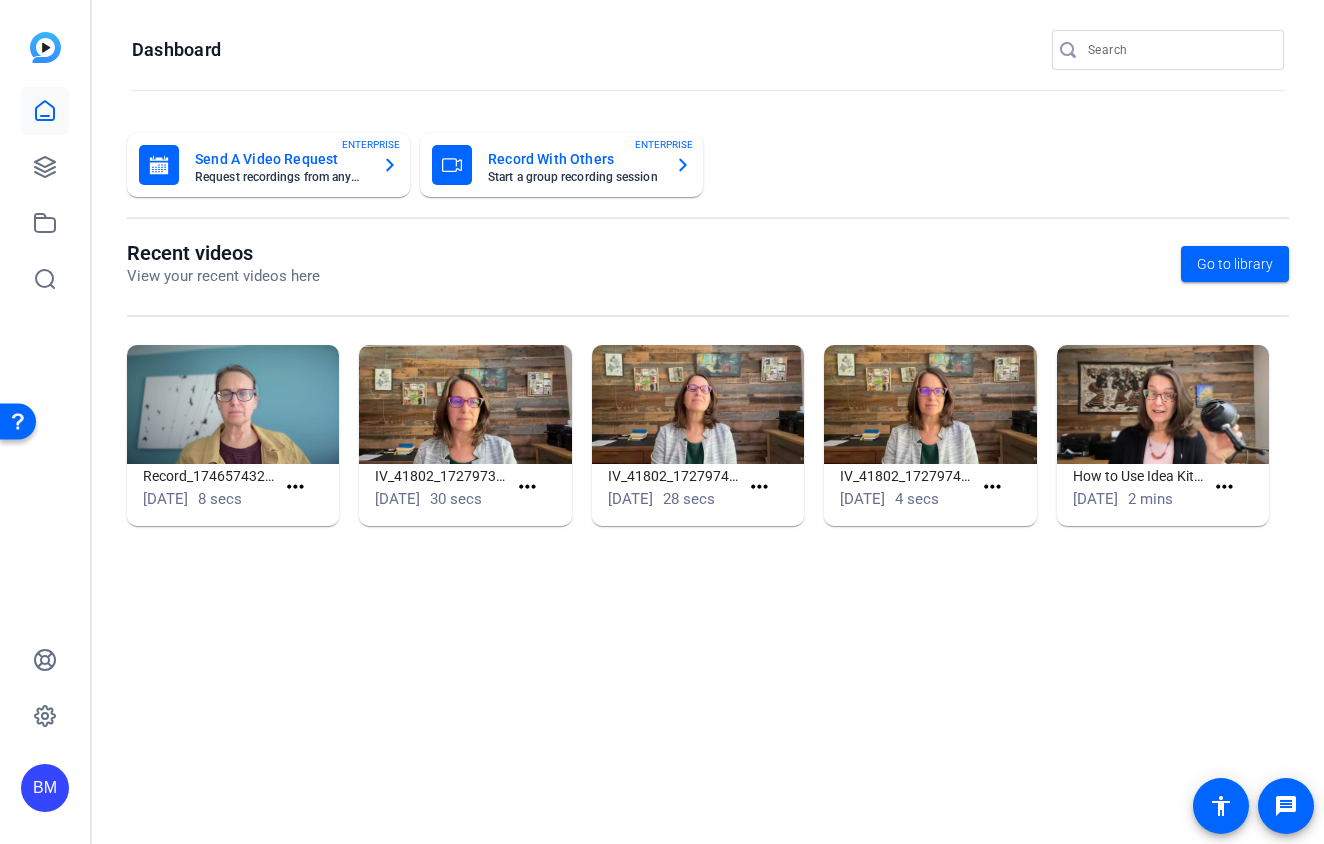 click at bounding box center [1178, 50] 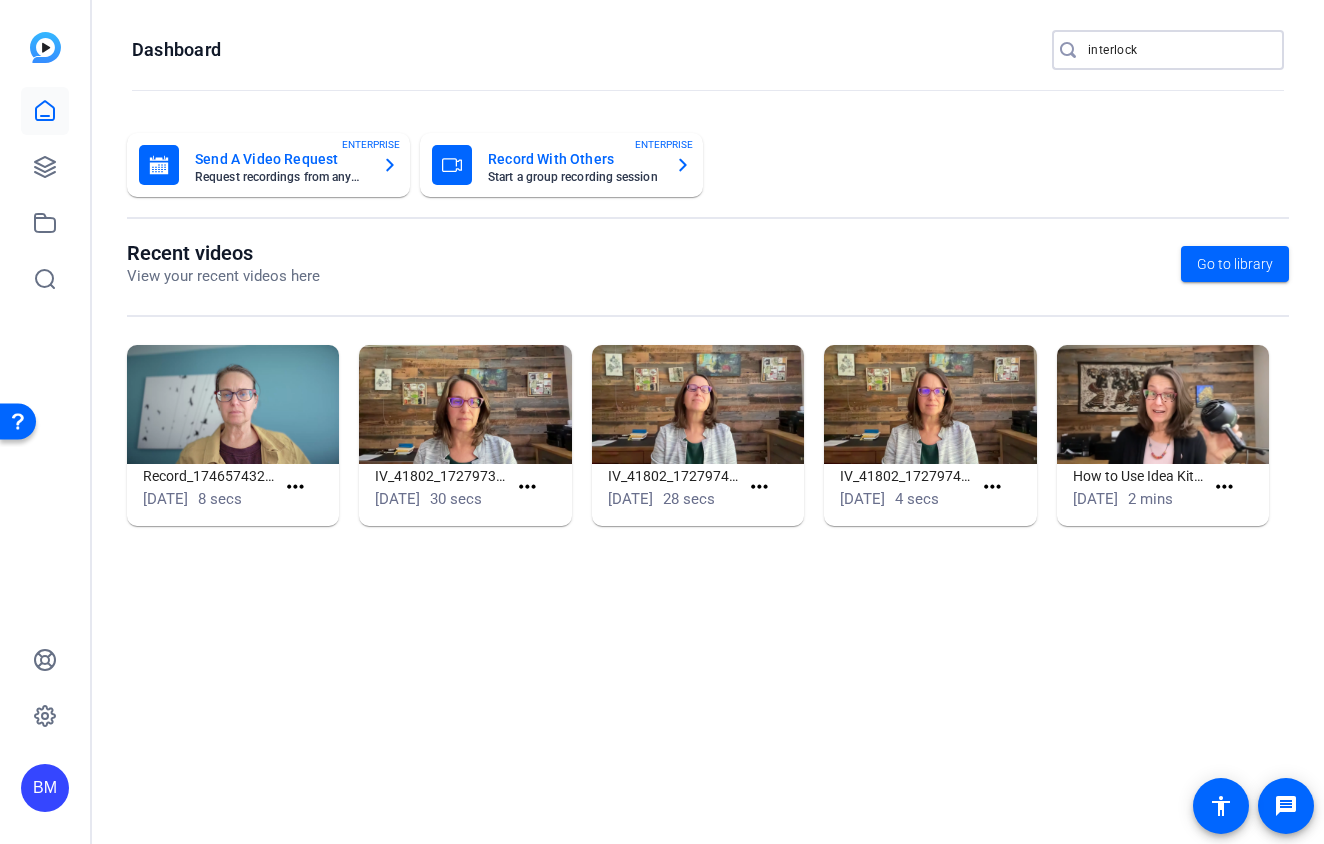 type on "interlock" 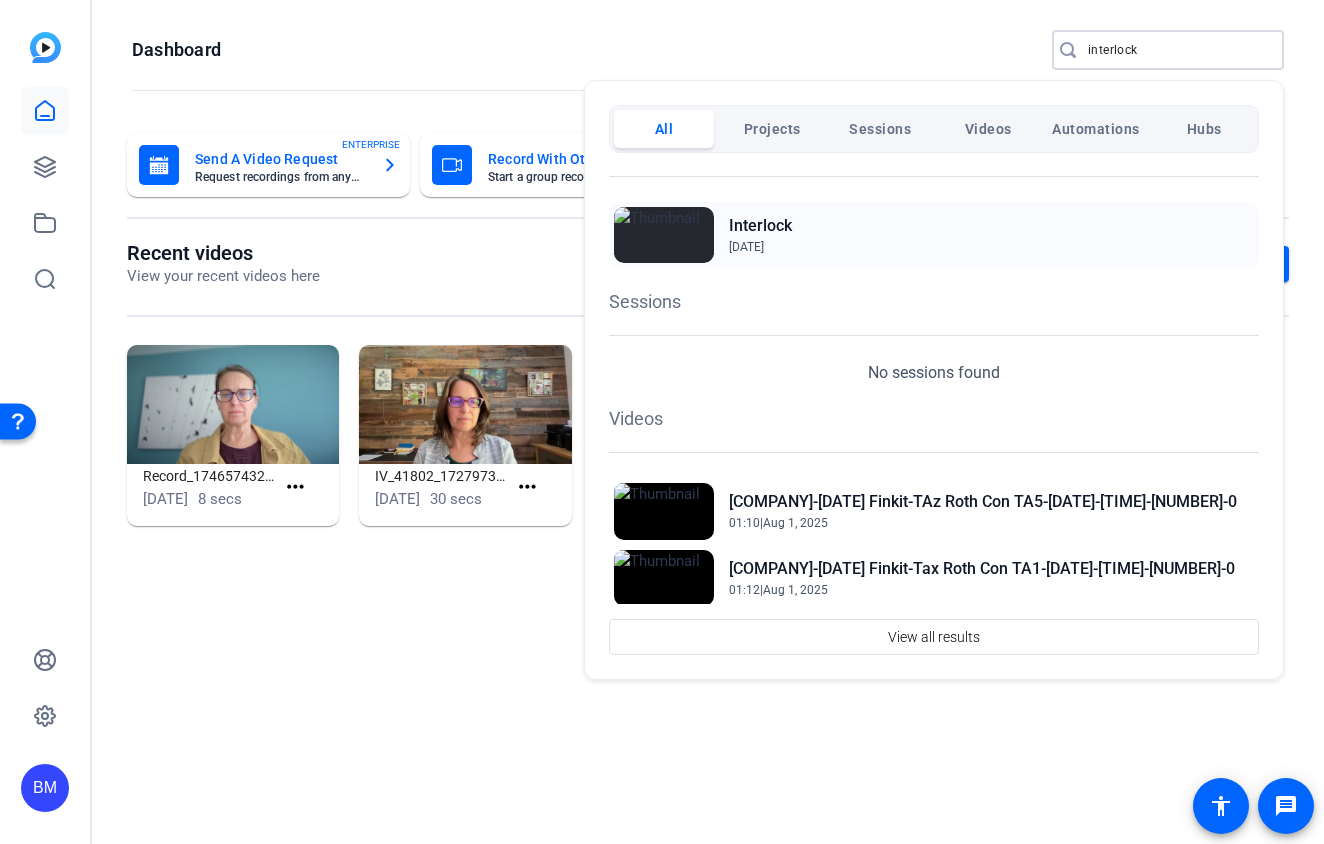 scroll, scrollTop: 77, scrollLeft: 0, axis: vertical 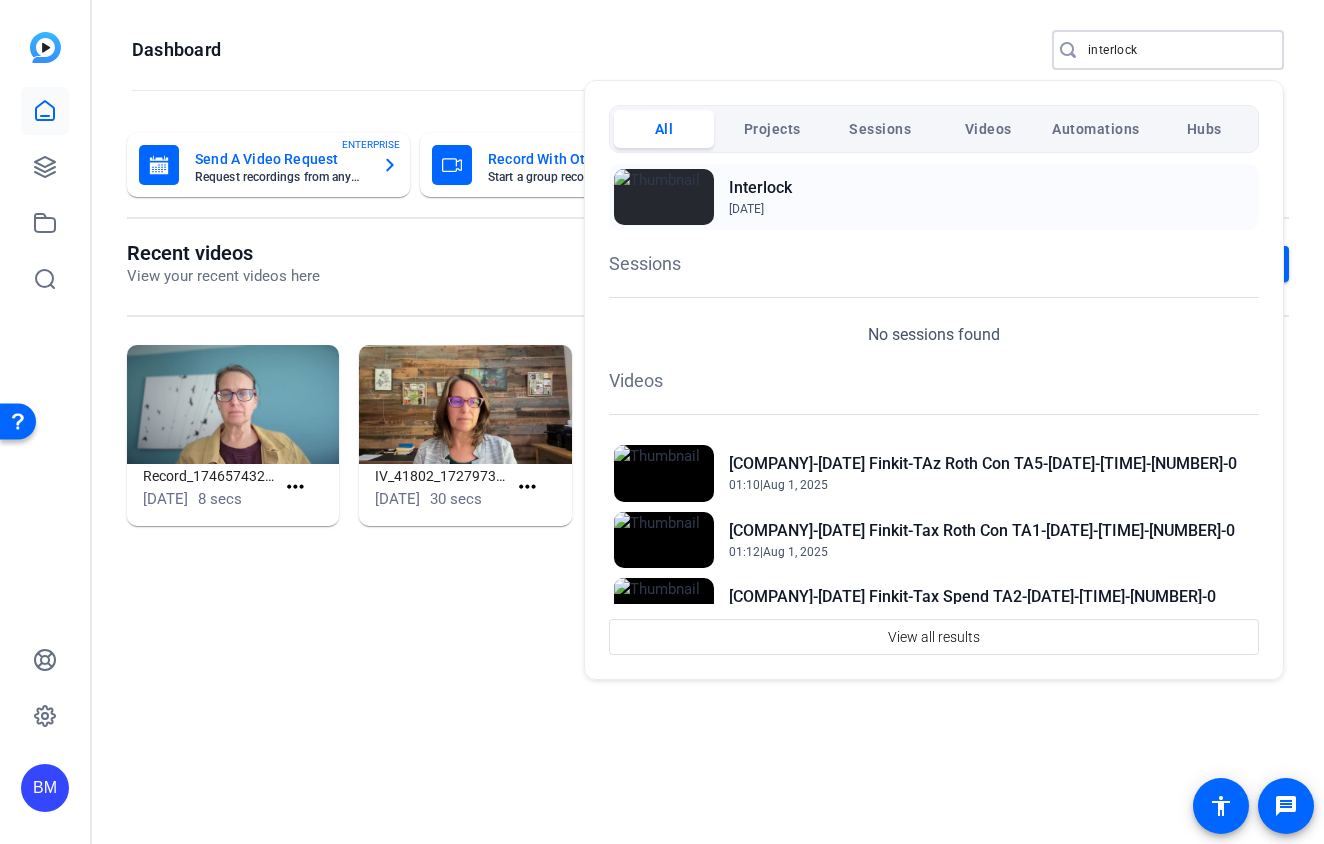 click on "Interlock" at bounding box center (760, 188) 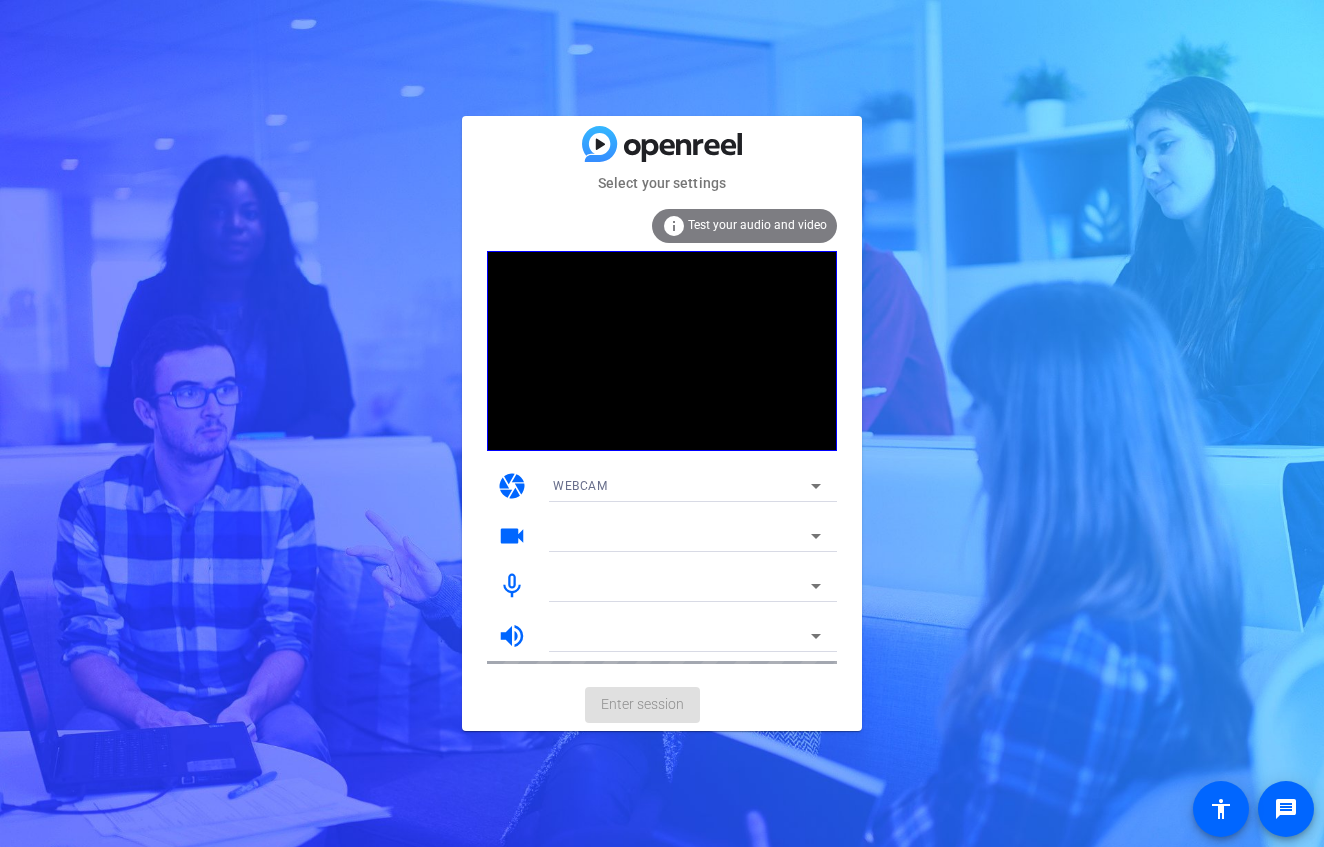 scroll, scrollTop: 0, scrollLeft: 0, axis: both 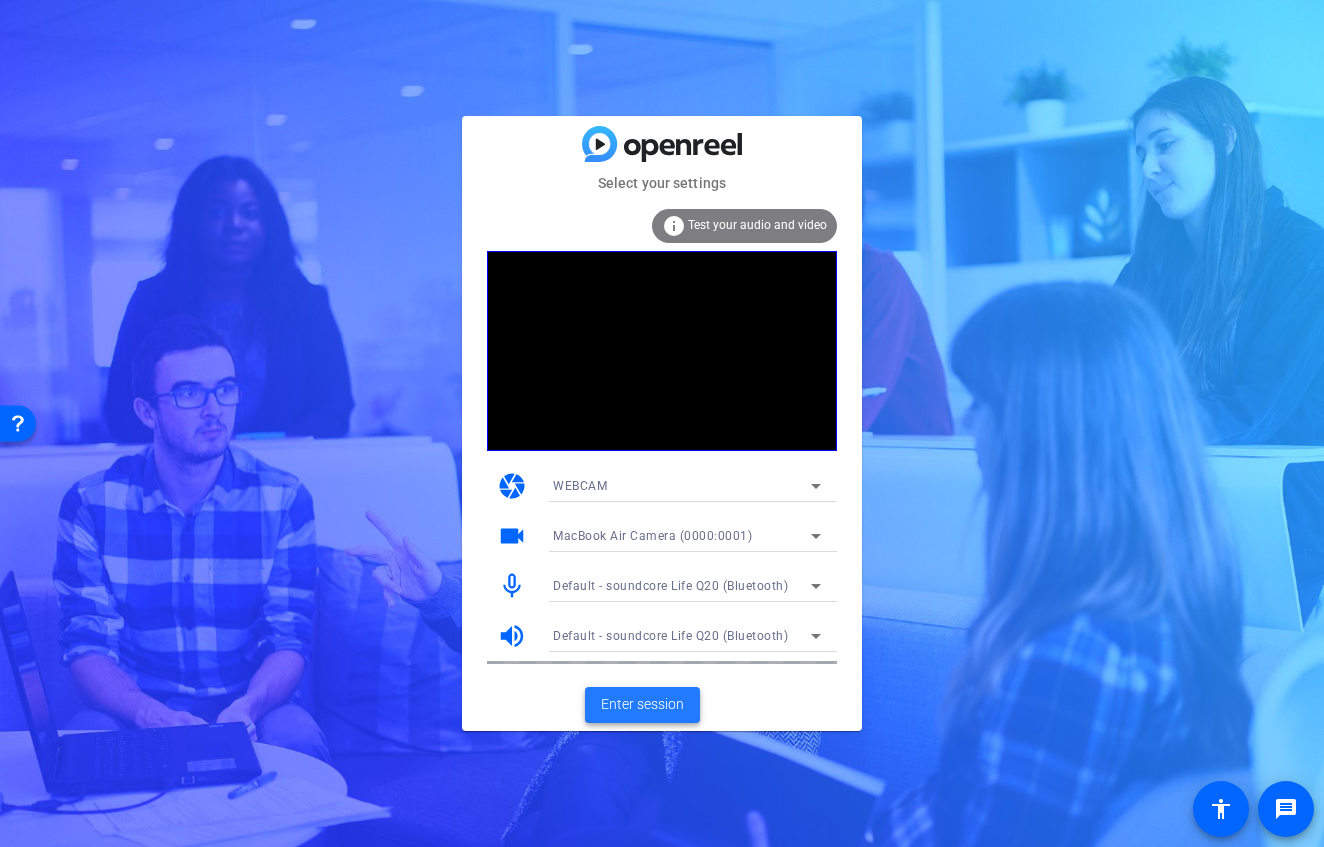 click 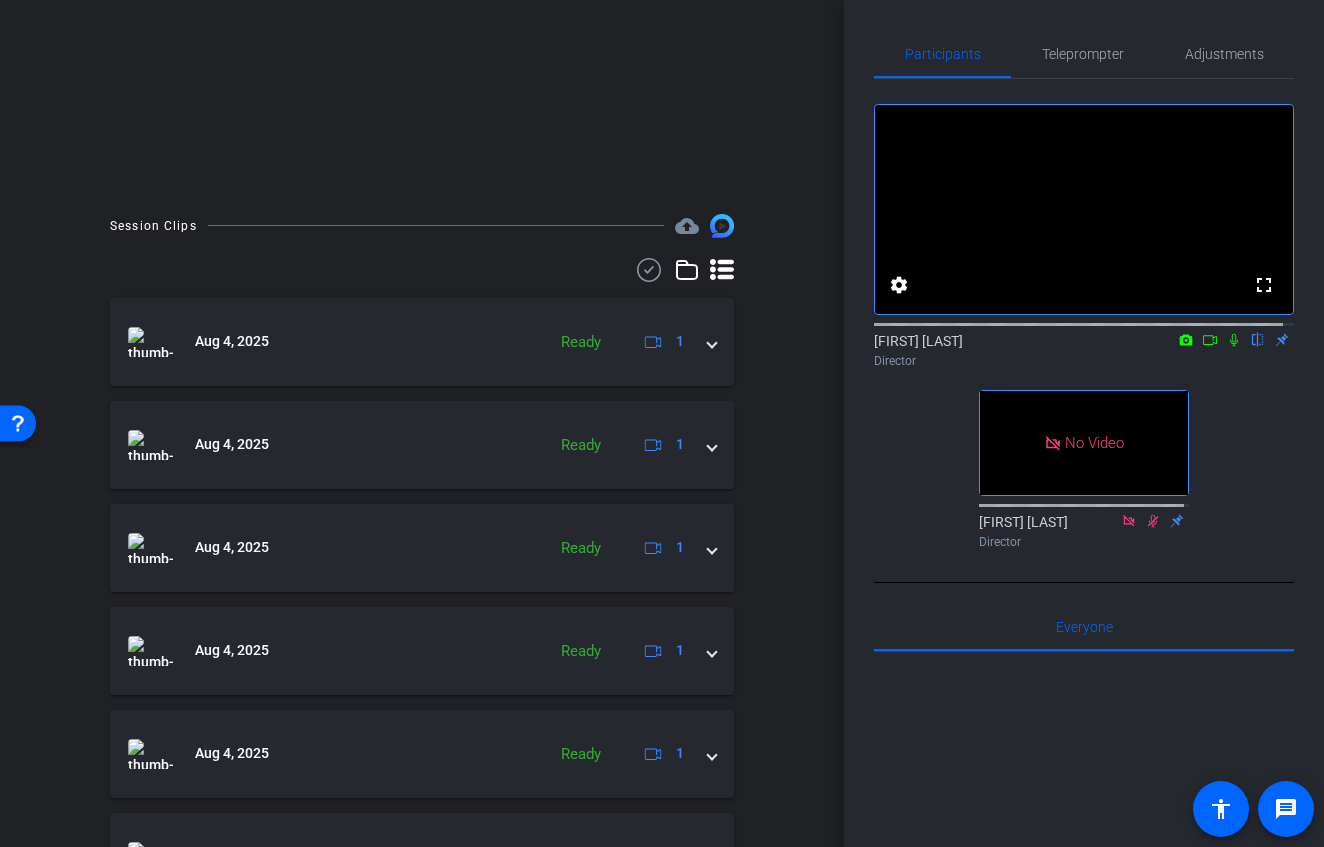scroll, scrollTop: 483, scrollLeft: 0, axis: vertical 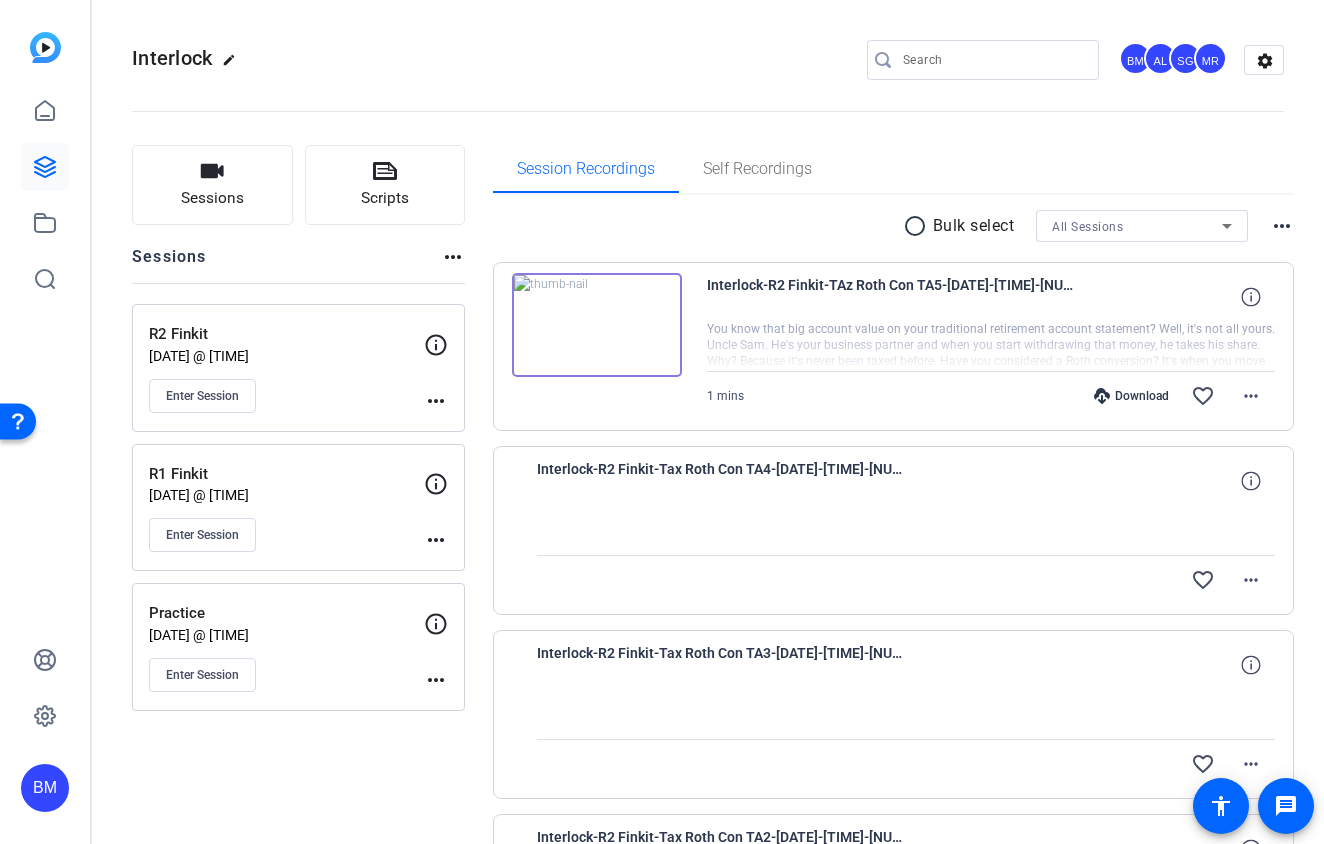 click on "R2 Finkit   Aug 01, 2025 @ 8:54 AM  Enter Session
more_horiz" 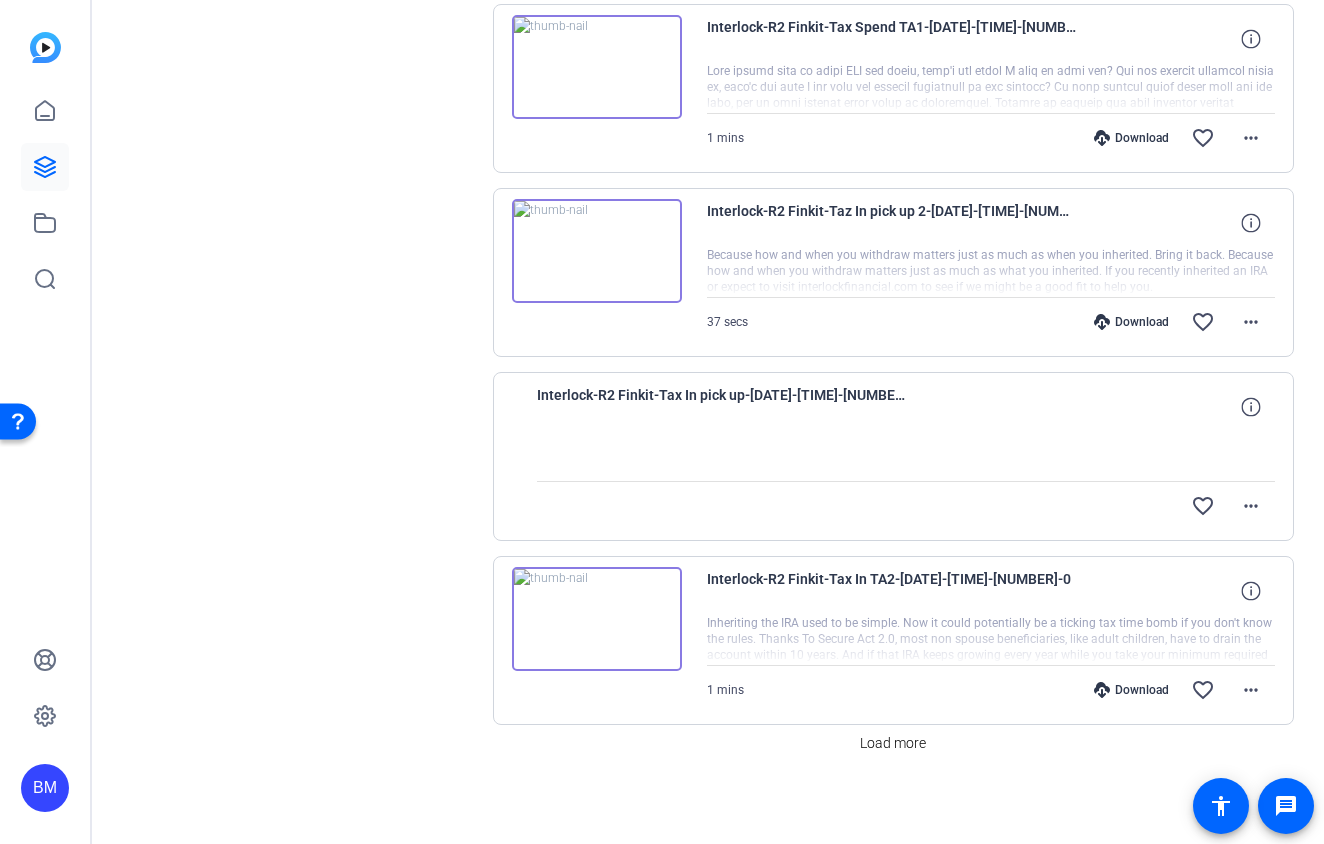 scroll, scrollTop: 1376, scrollLeft: 0, axis: vertical 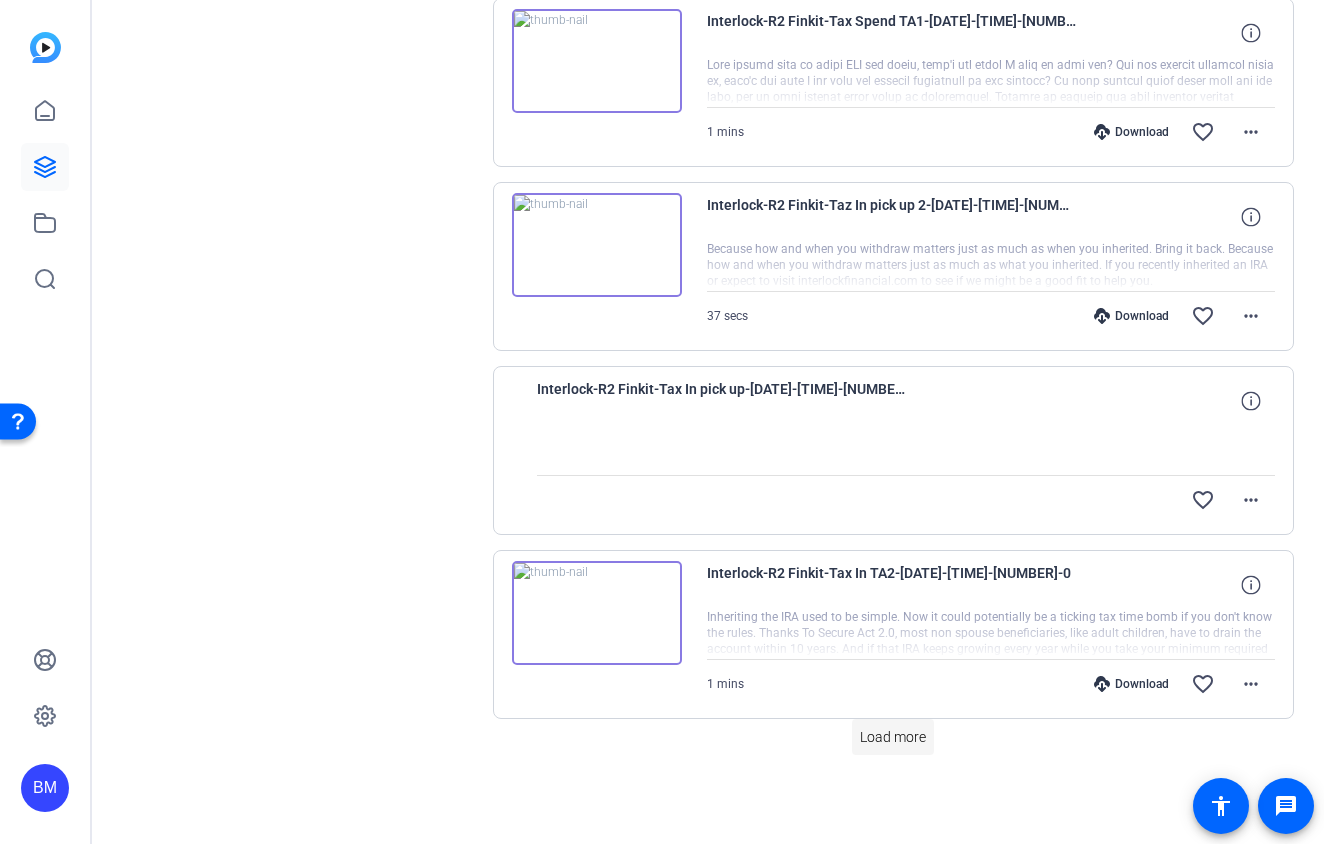 click on "Load more" at bounding box center [893, 737] 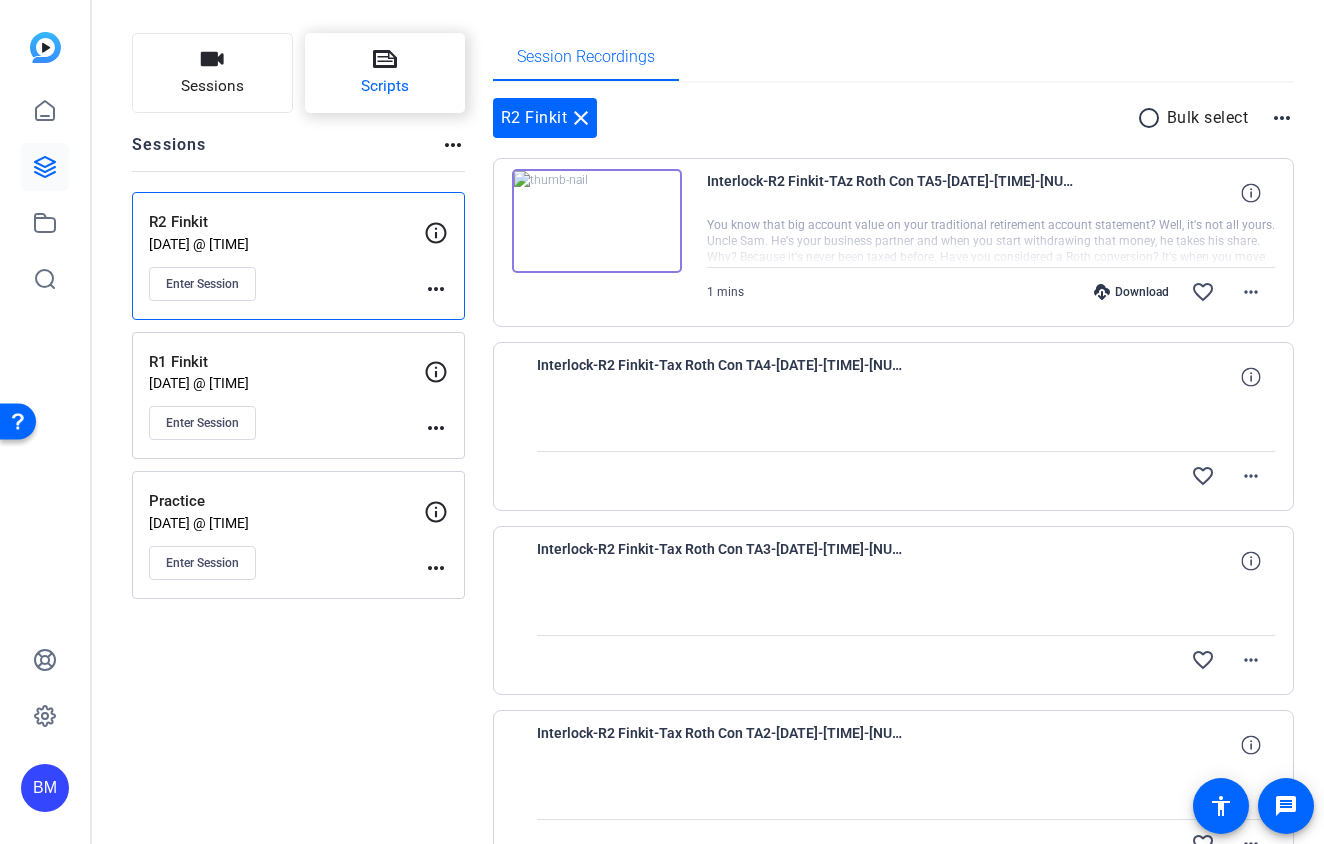 scroll, scrollTop: 0, scrollLeft: 0, axis: both 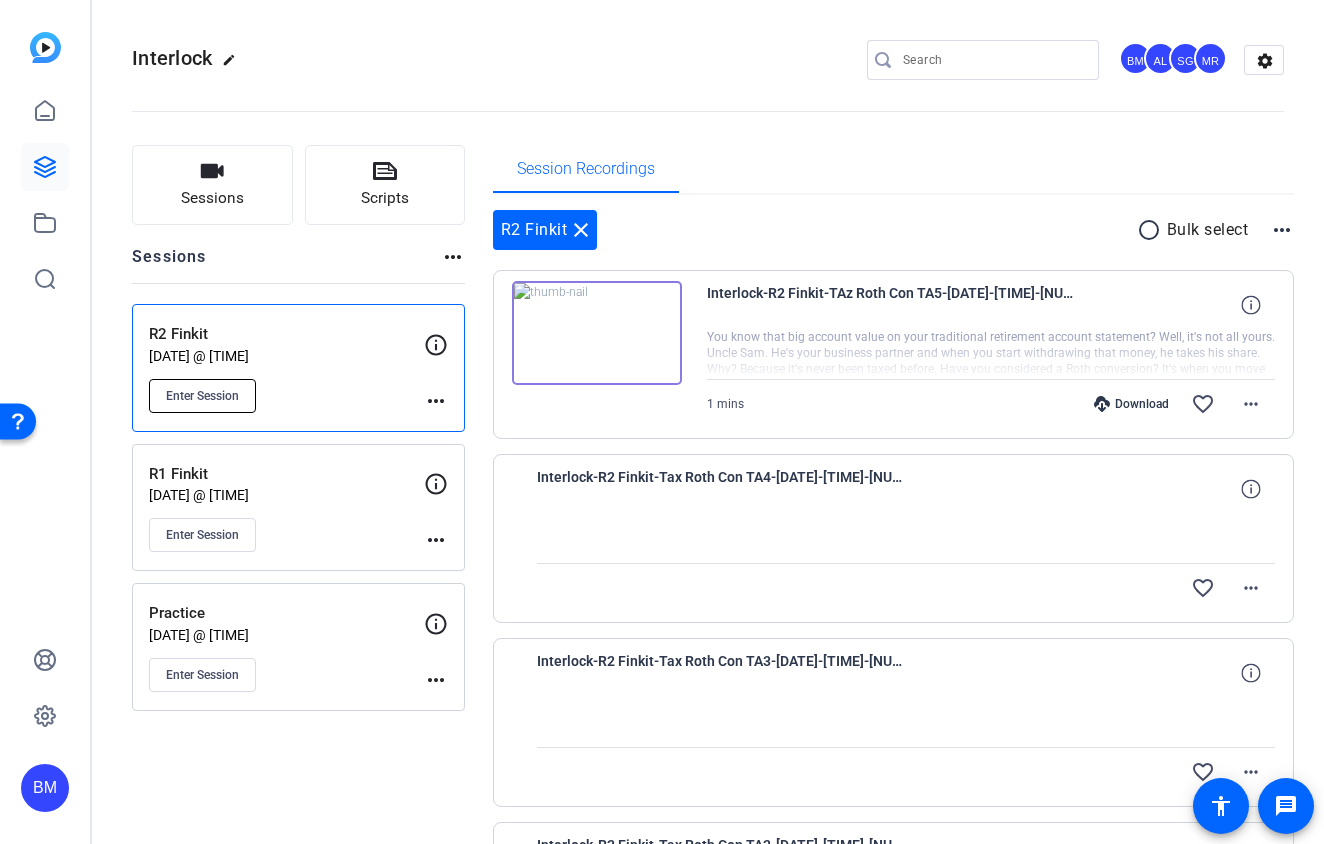 click on "Enter Session" 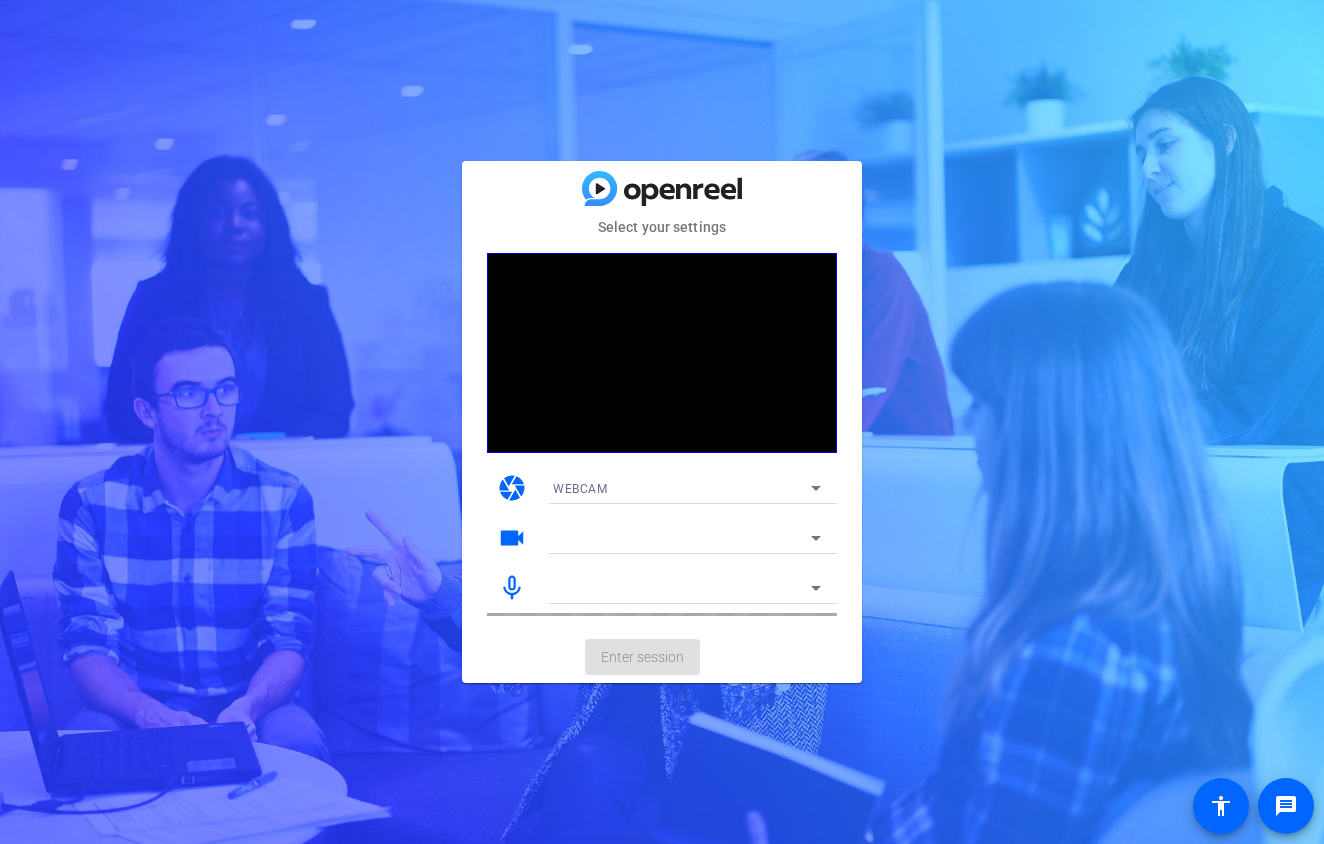scroll, scrollTop: 0, scrollLeft: 0, axis: both 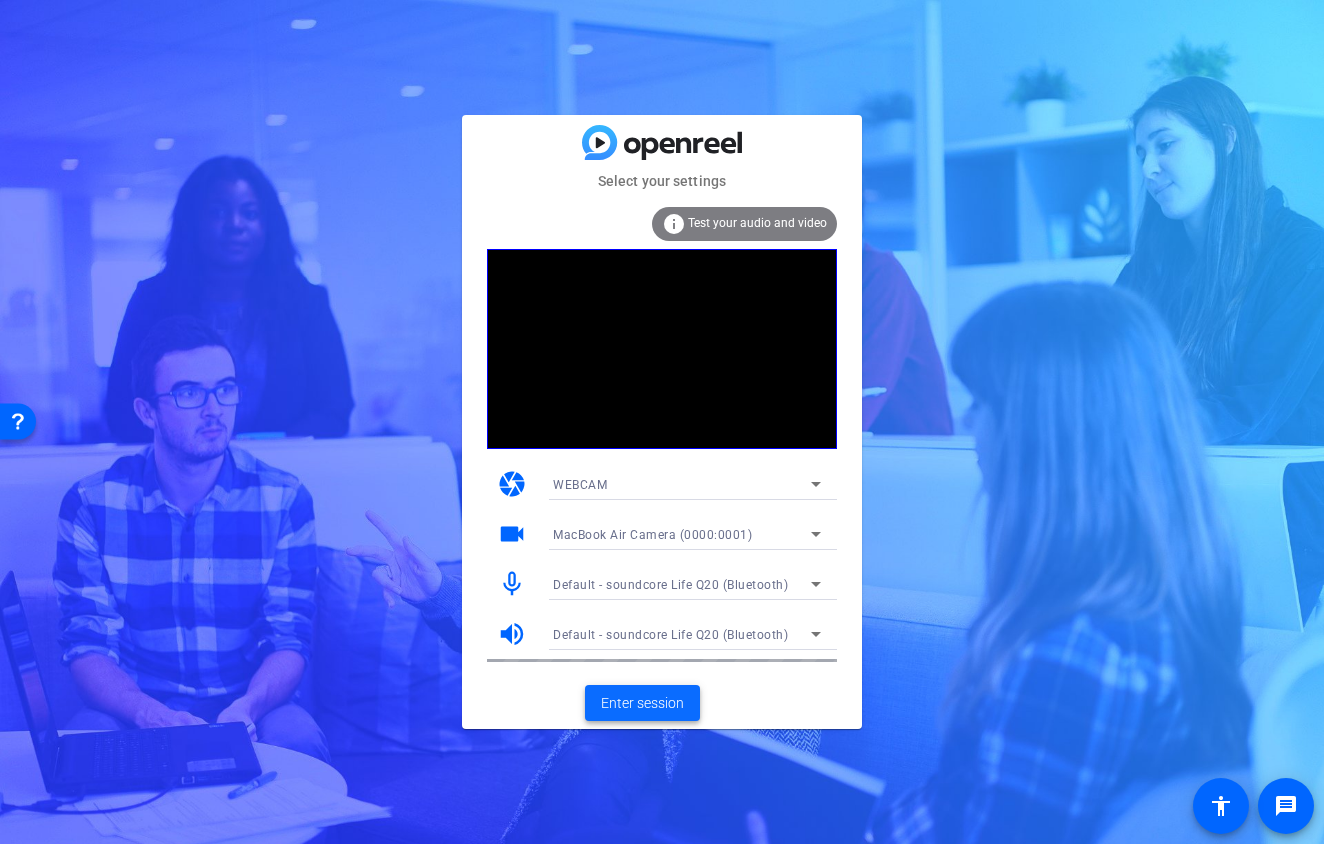 click on "Enter session" 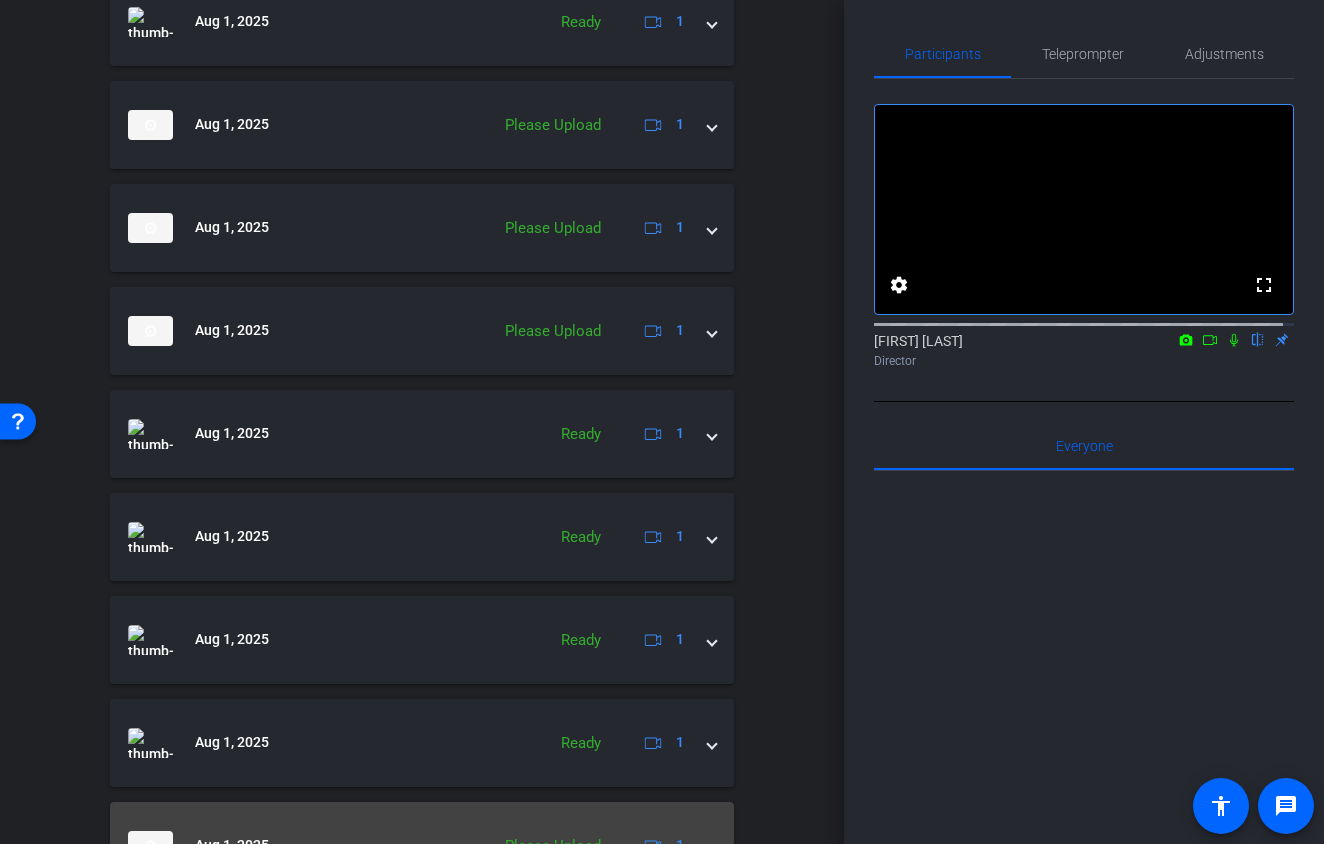scroll, scrollTop: 855, scrollLeft: 0, axis: vertical 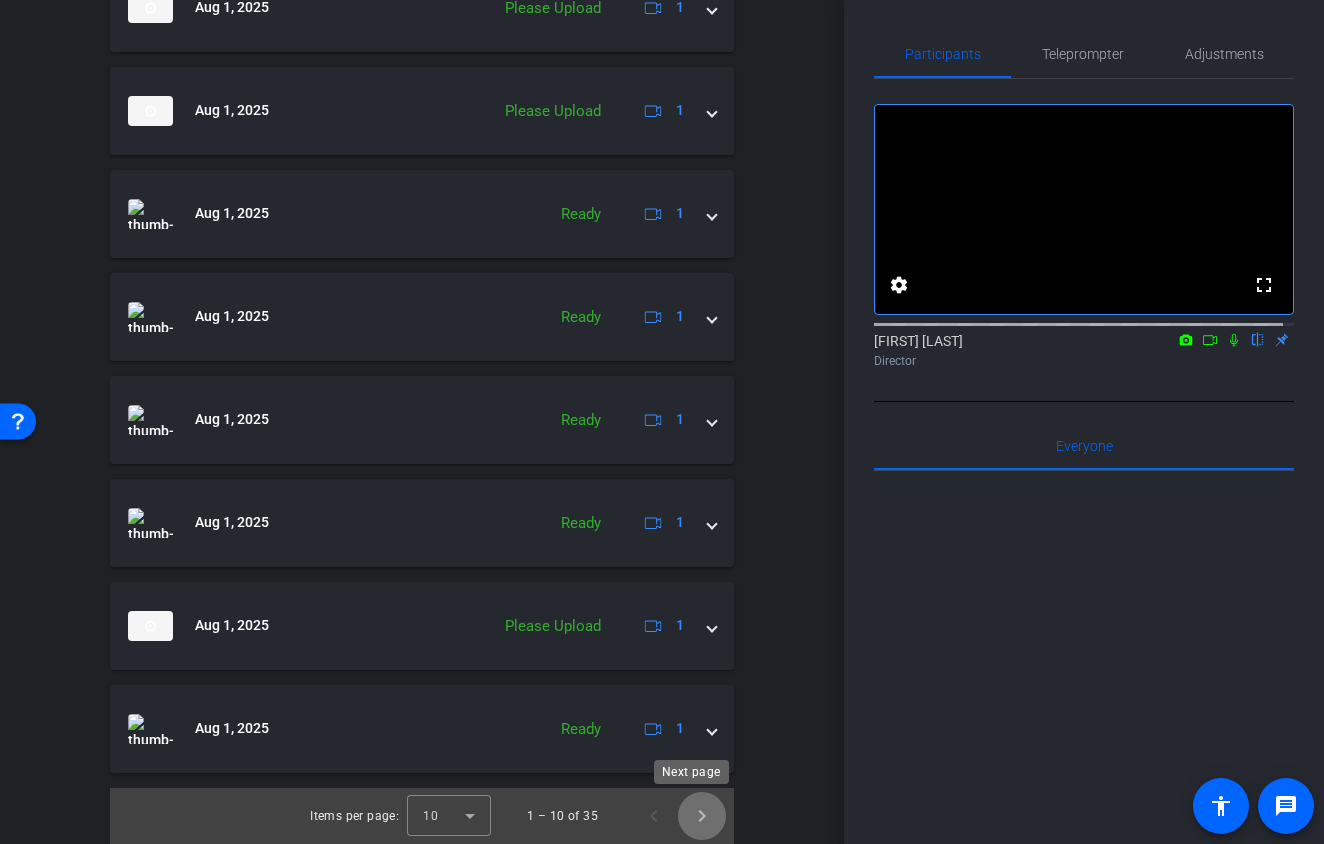 click 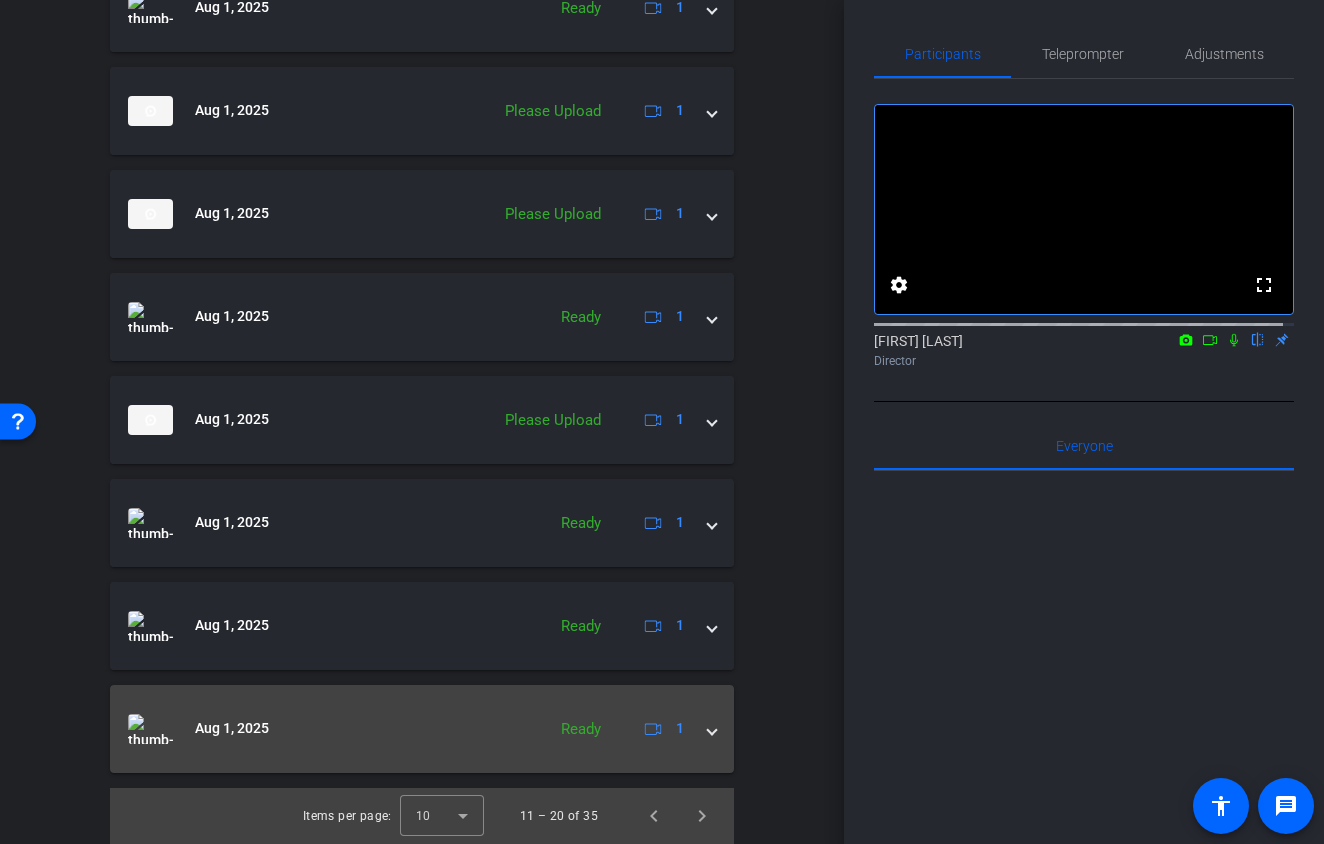 click on "Aug 1, 2025   Ready
1" at bounding box center (418, 729) 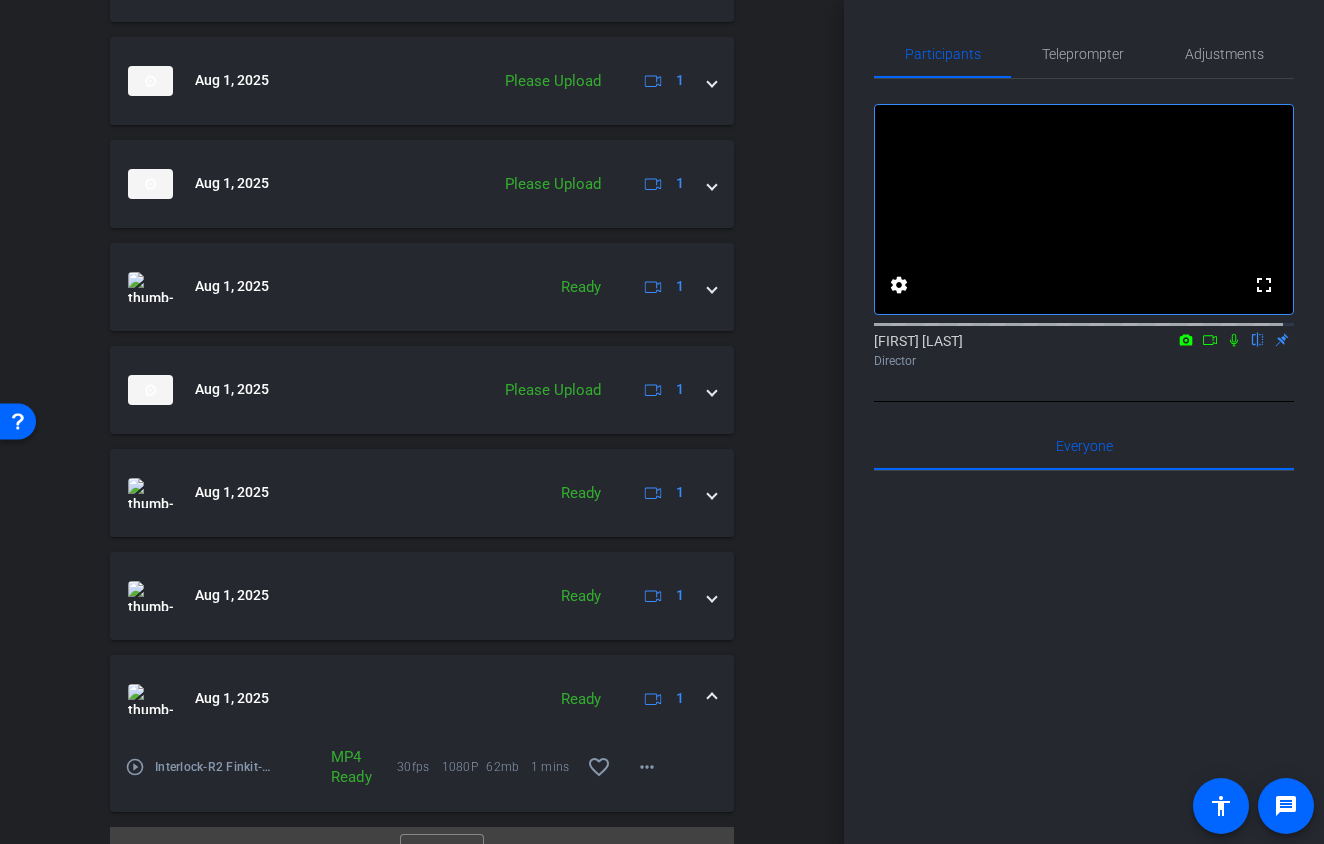 scroll, scrollTop: 924, scrollLeft: 0, axis: vertical 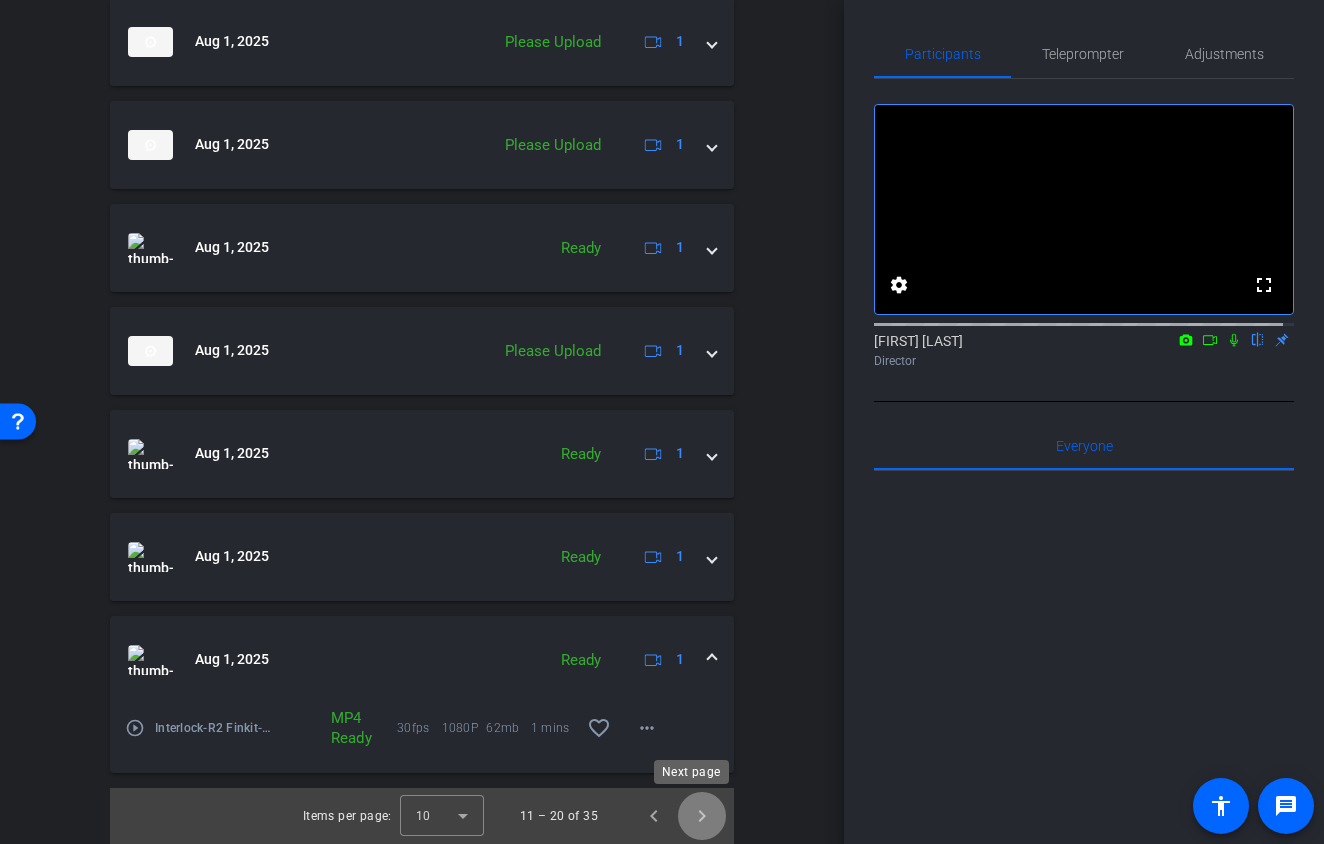 click 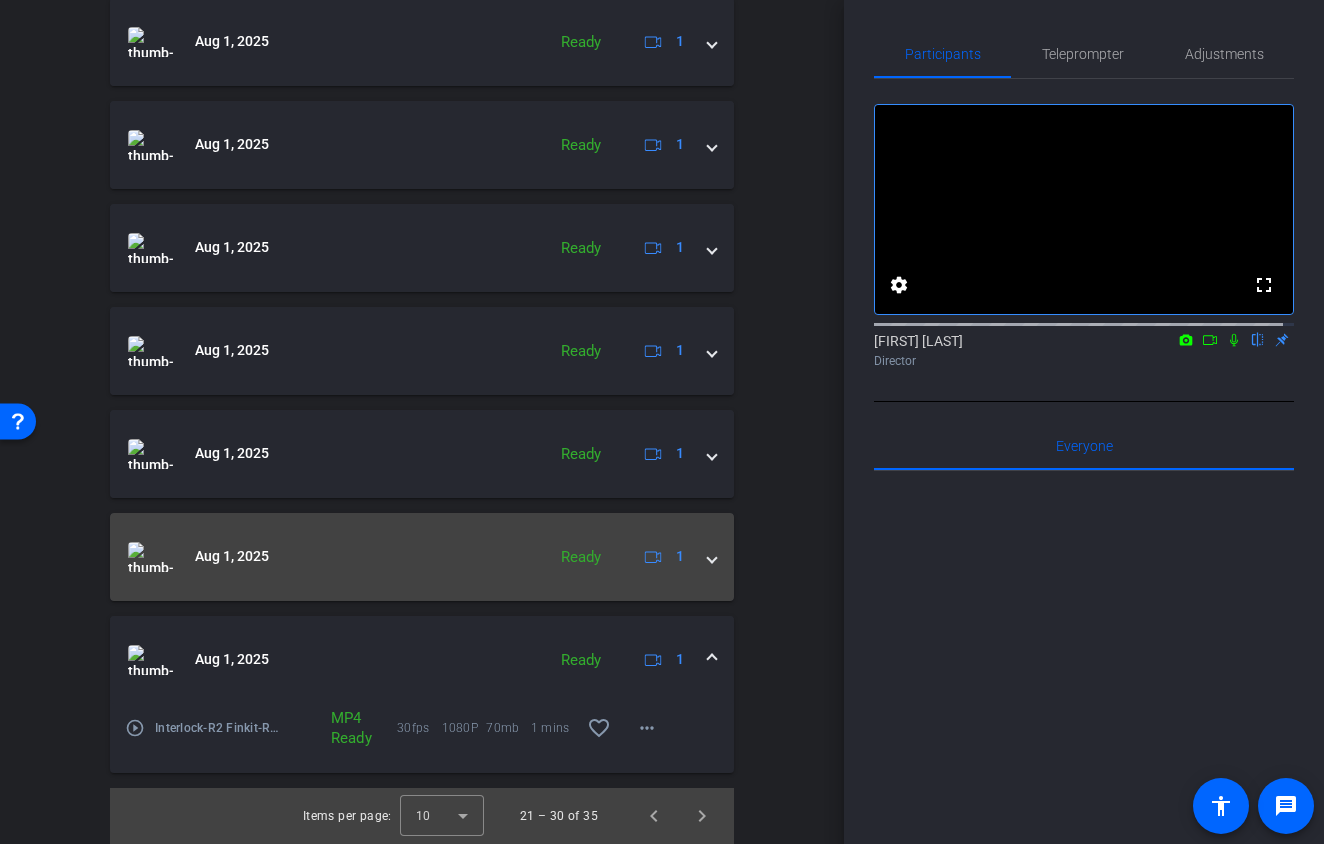 click on "Aug 1, 2025   Ready
1" at bounding box center [422, 557] 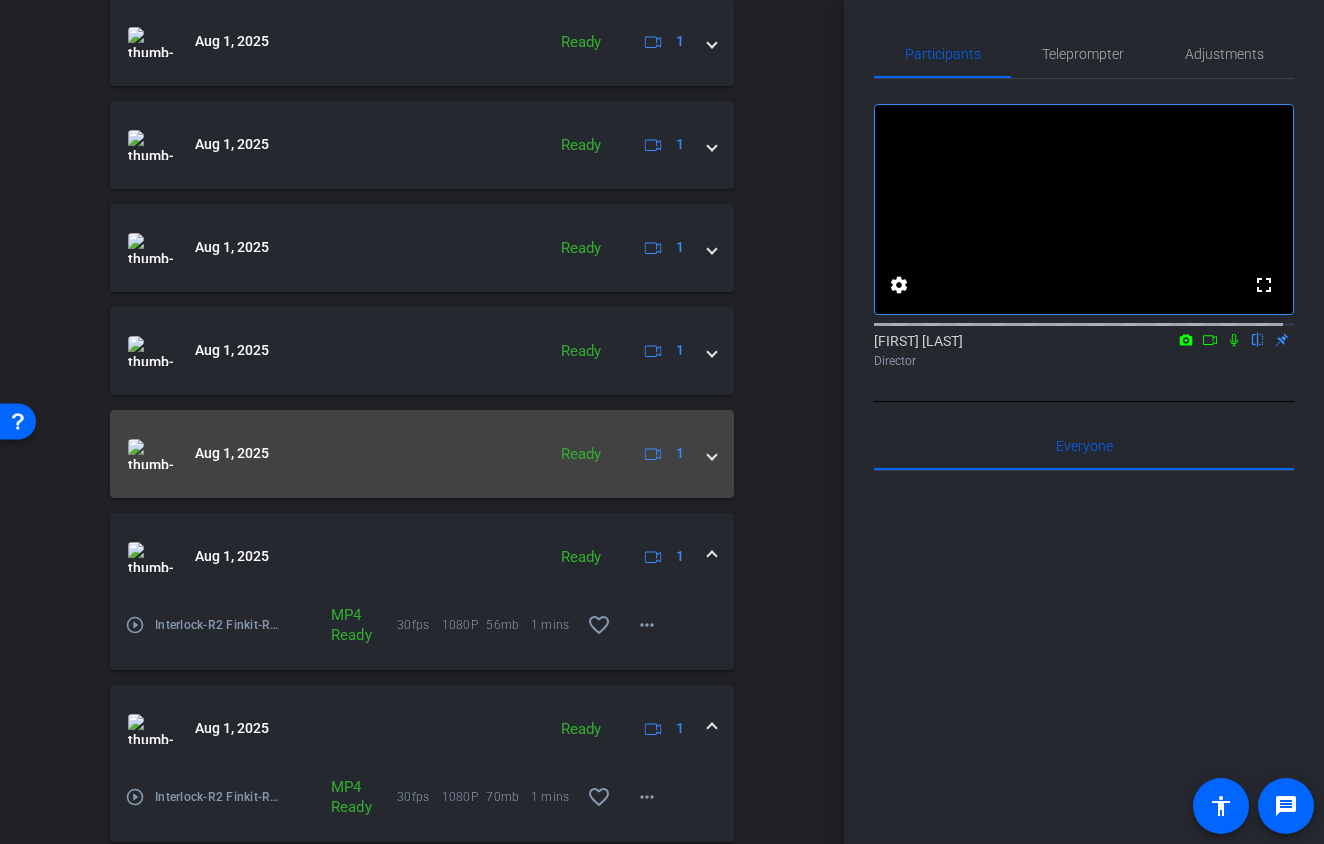 click on "Aug 1, 2025   Ready
1" at bounding box center (422, 454) 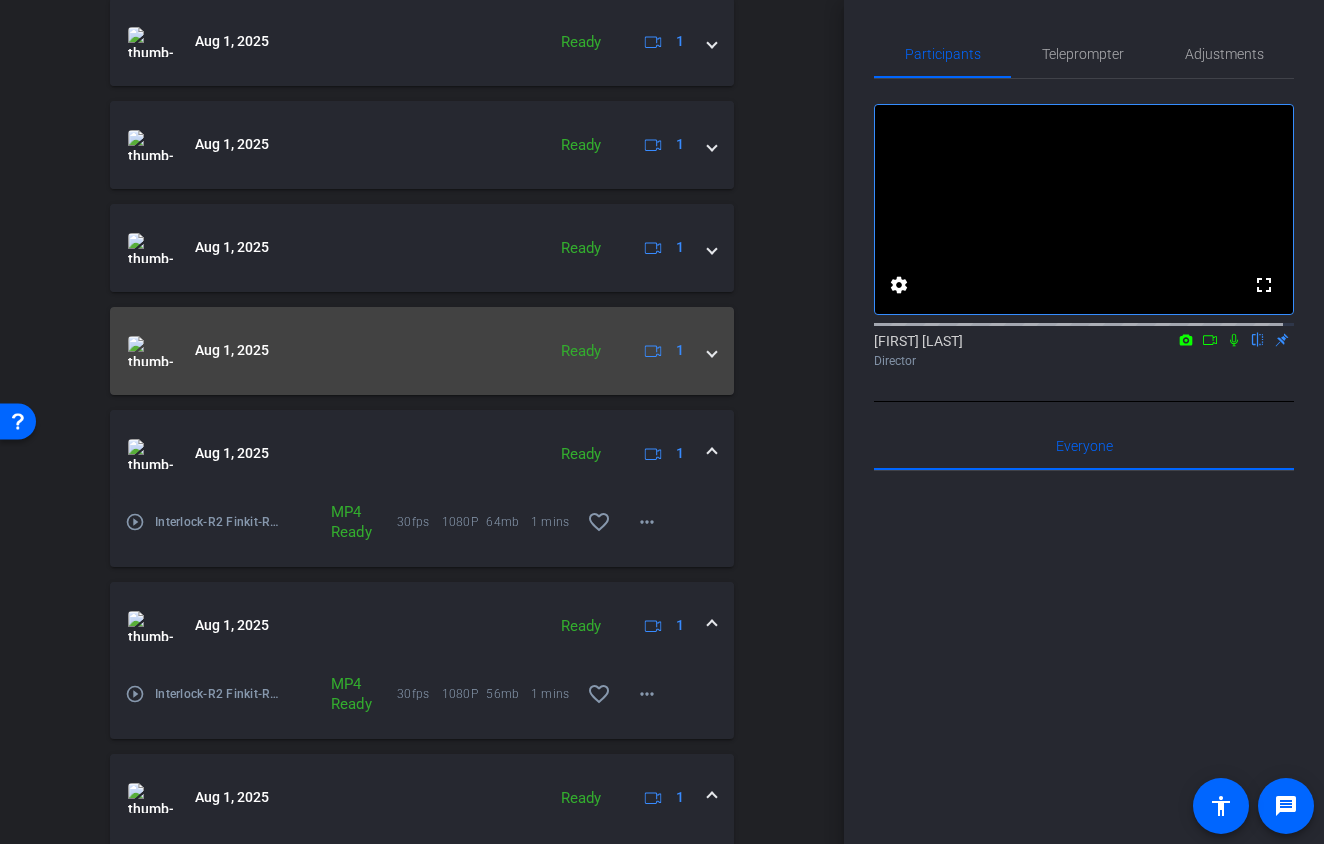 click on "Aug 1, 2025   Ready
1" at bounding box center (422, 351) 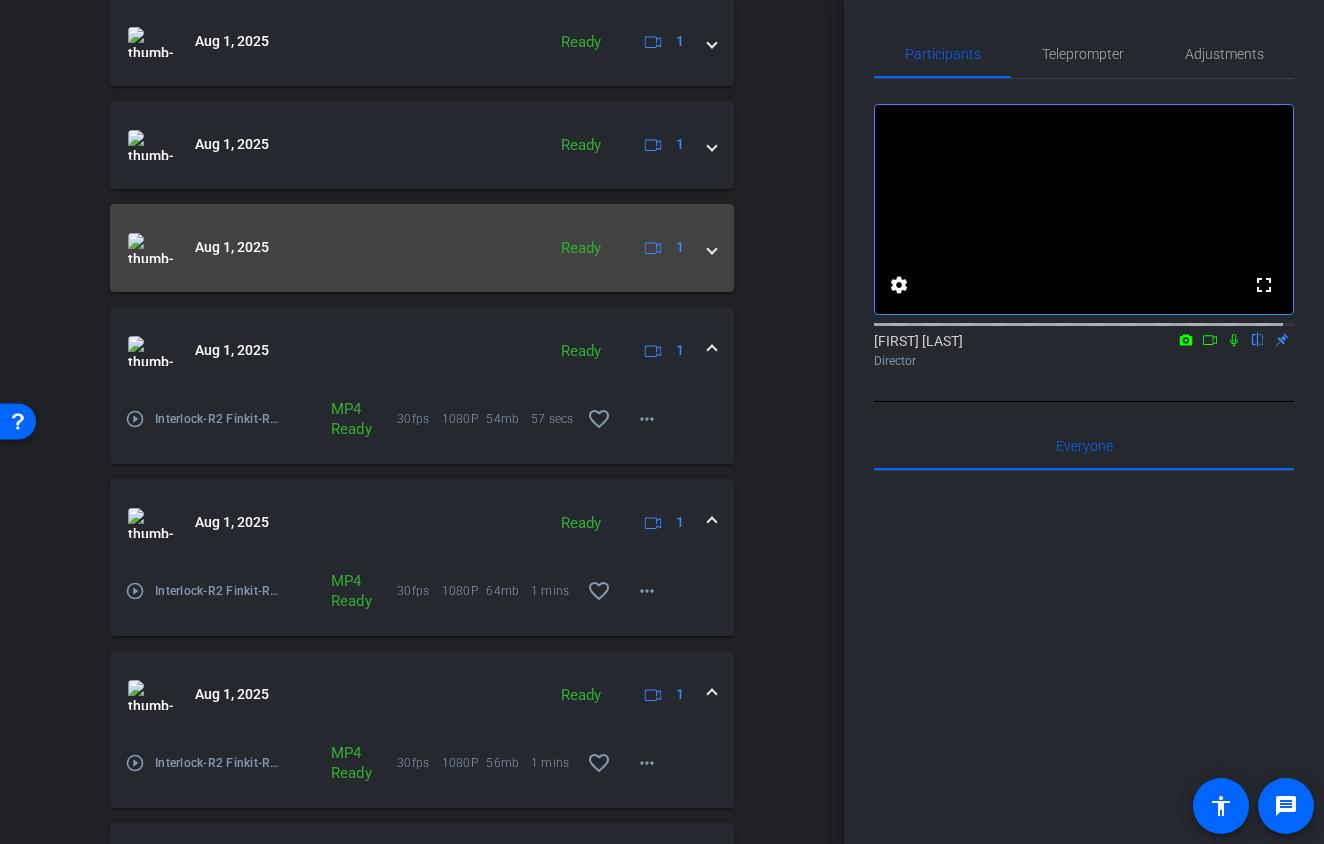 click at bounding box center (712, 247) 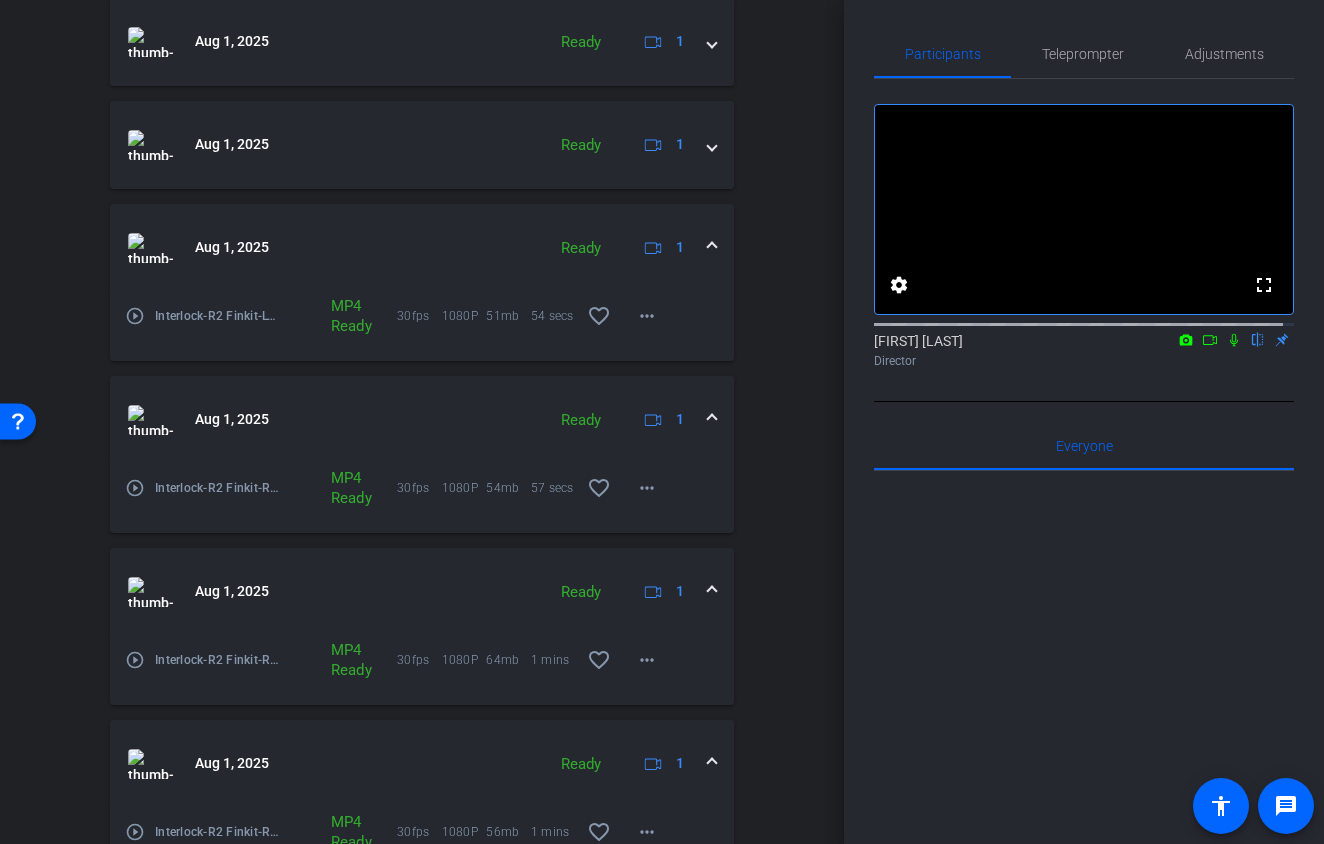 click on "Session Clips   cloud_upload
Aug 1, 2025   Ready
1   Aug 1, 2025   Ready
1   Aug 1, 2025  Please Upload
1   Aug 1, 2025   Ready
1   Aug 1, 2025   Ready
1   Aug 1, 2025   Ready
1 play_circle_outline  Interlock-R2 Finkit-LTC Ins TA1-2025-08-01-10-44-19-737-0   MP4 Ready  30fps 1080P 51mb 54 secs favorite_border more_horiz   Aug 1, 2025   Ready
1 play_circle_outline  Interlock-R2 Finkit-RQ LTC TA2-2025-08-01-10-39-38-980-0   MP4 Ready  30fps 1080P 54mb 57 secs favorite_border more_horiz   Aug 1, 2025   Ready
1  MP4 Ready" at bounding box center (422, 362) 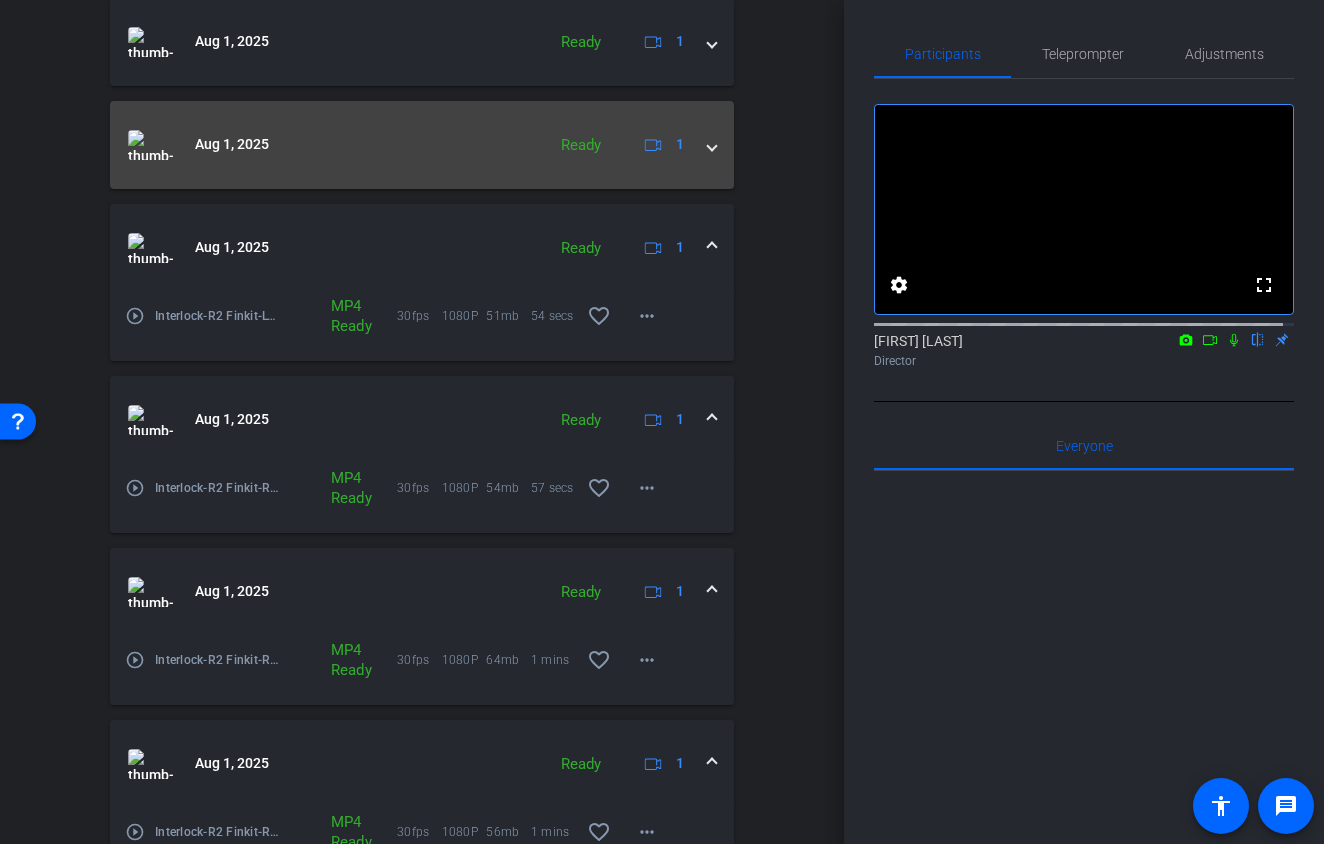 click at bounding box center [712, 144] 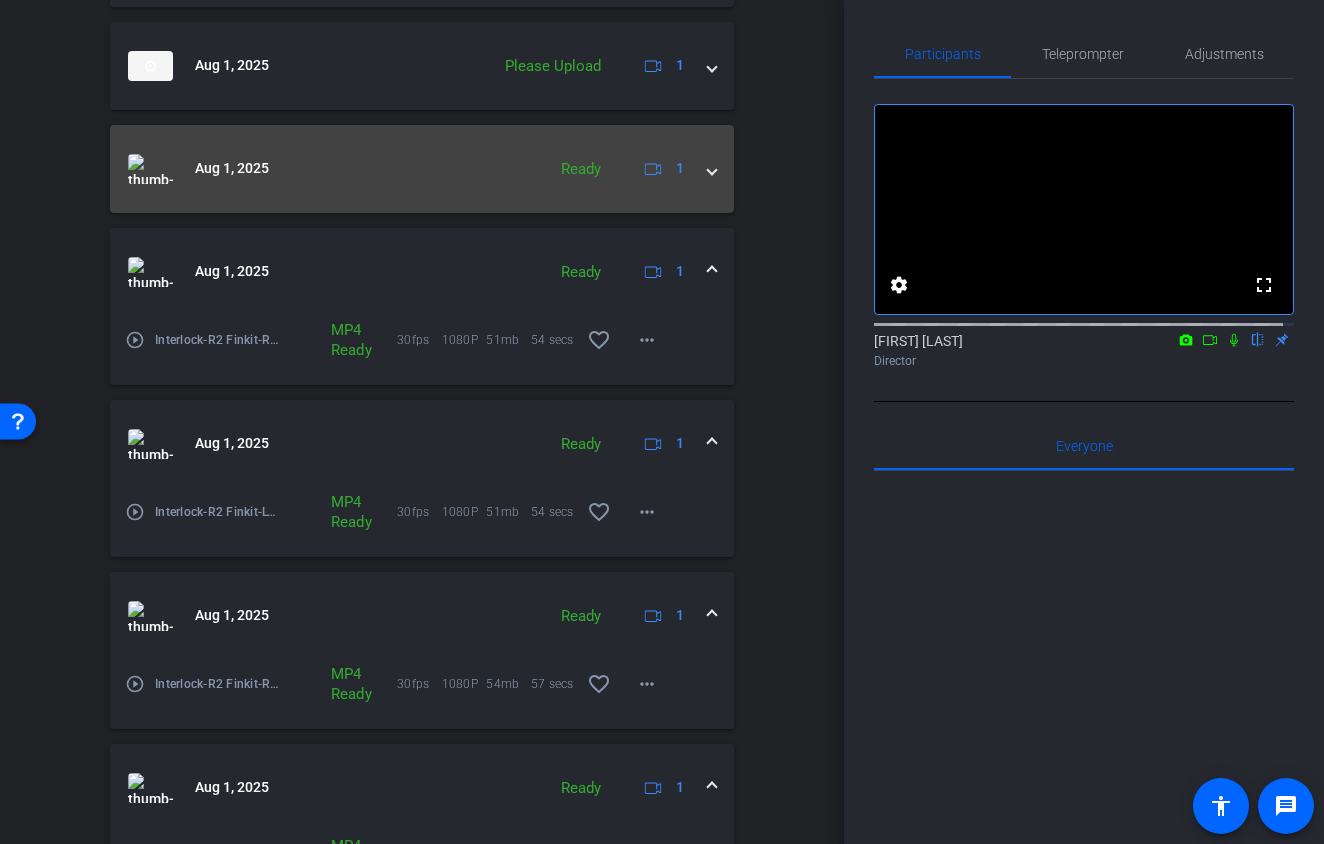 scroll, scrollTop: 796, scrollLeft: 0, axis: vertical 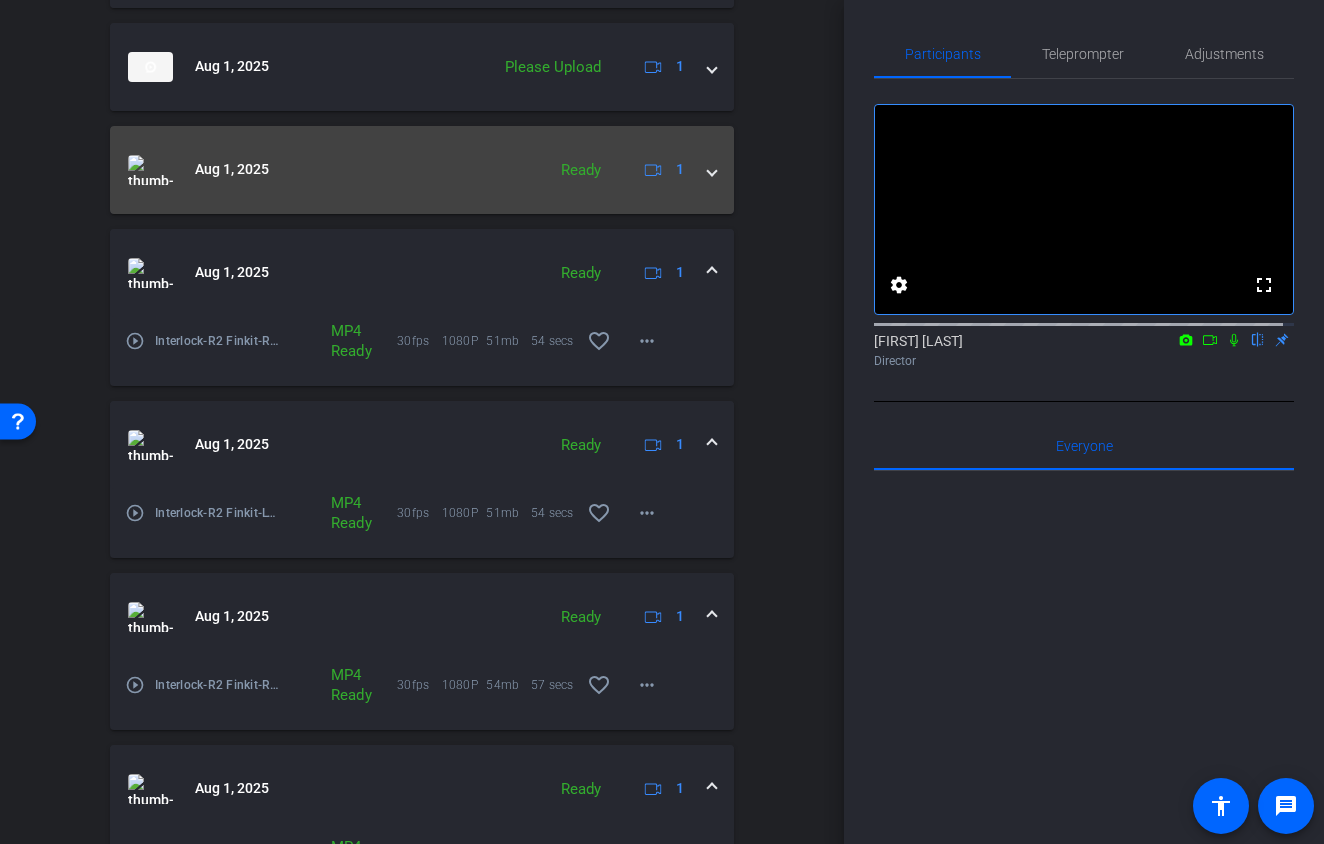 click at bounding box center (712, 169) 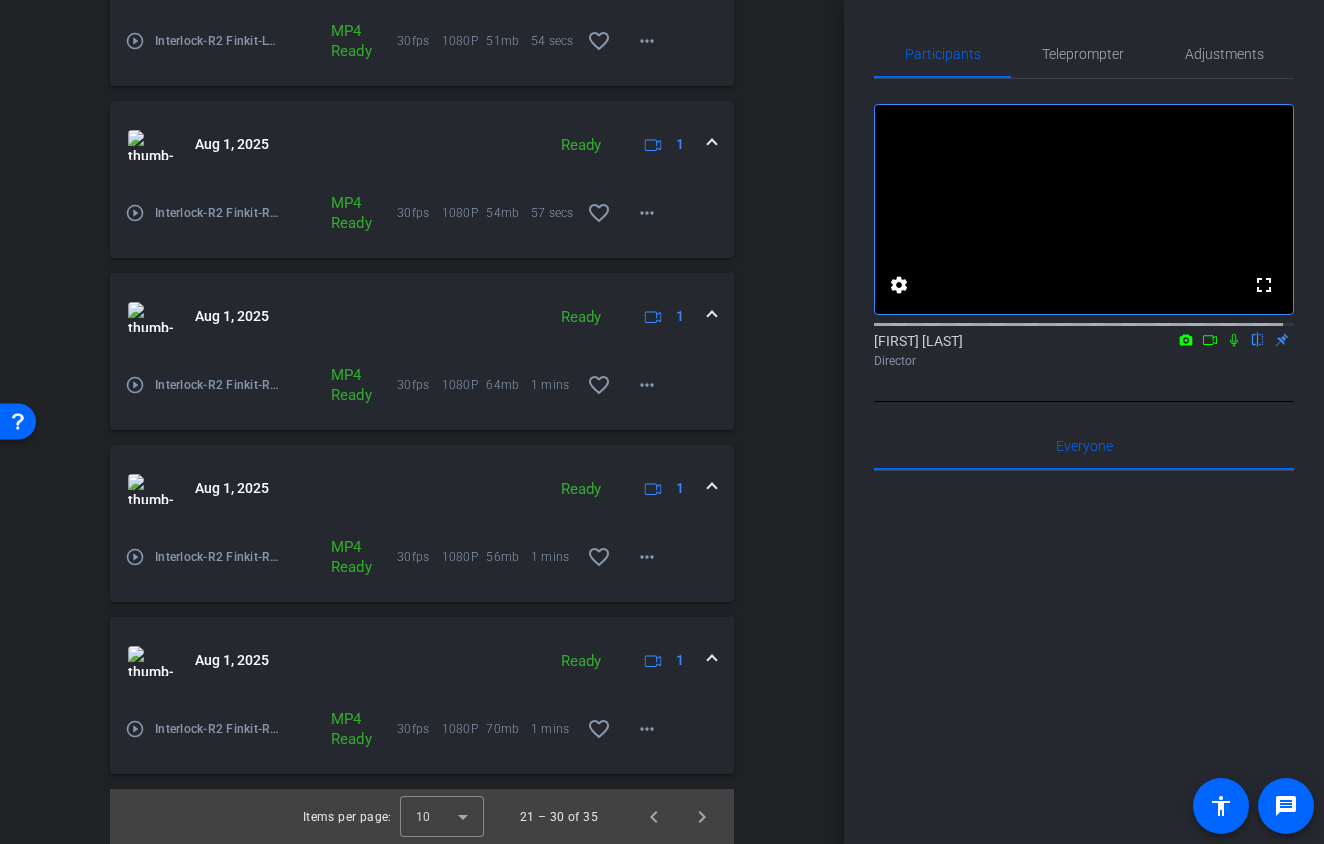 scroll, scrollTop: 1338, scrollLeft: 0, axis: vertical 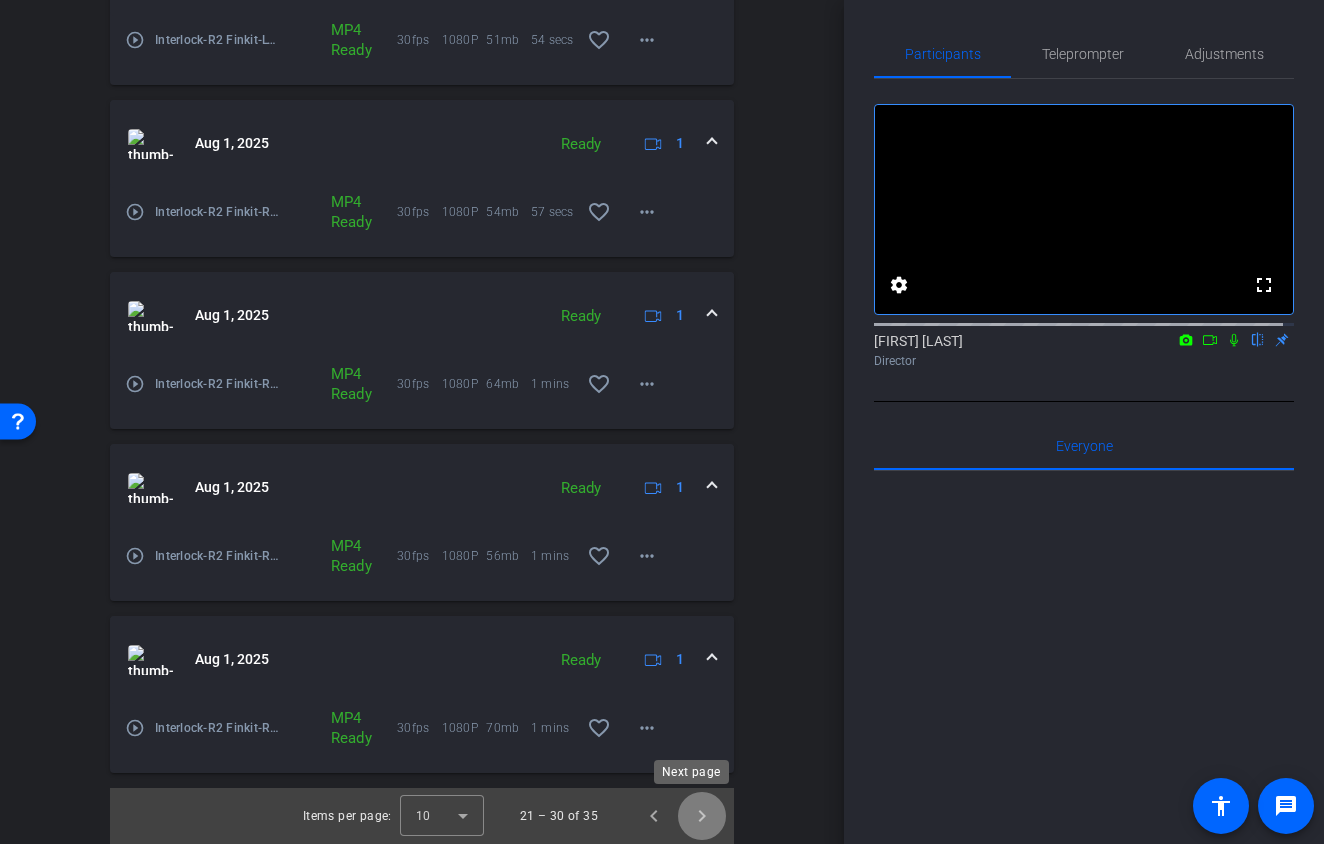 click 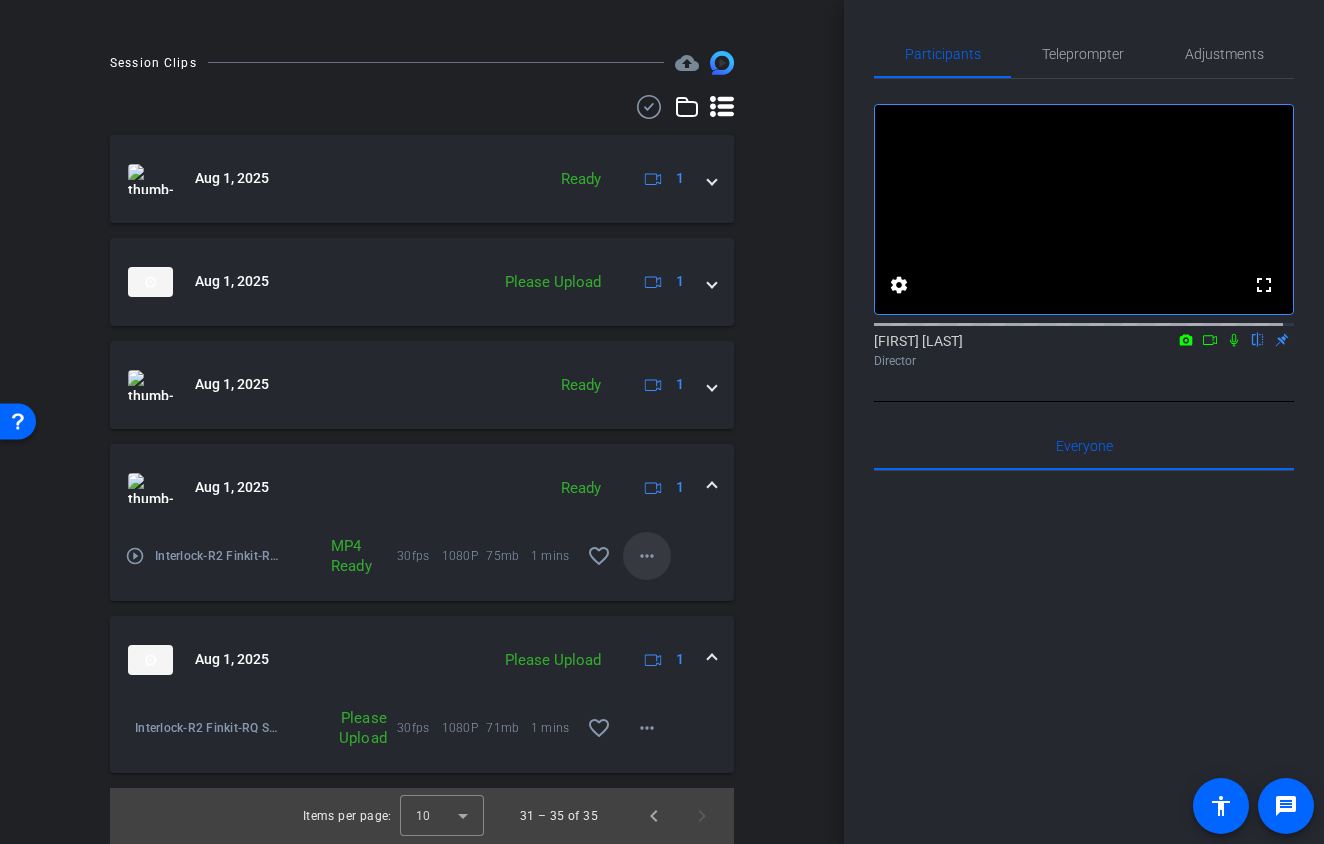 click on "more_horiz" at bounding box center [647, 556] 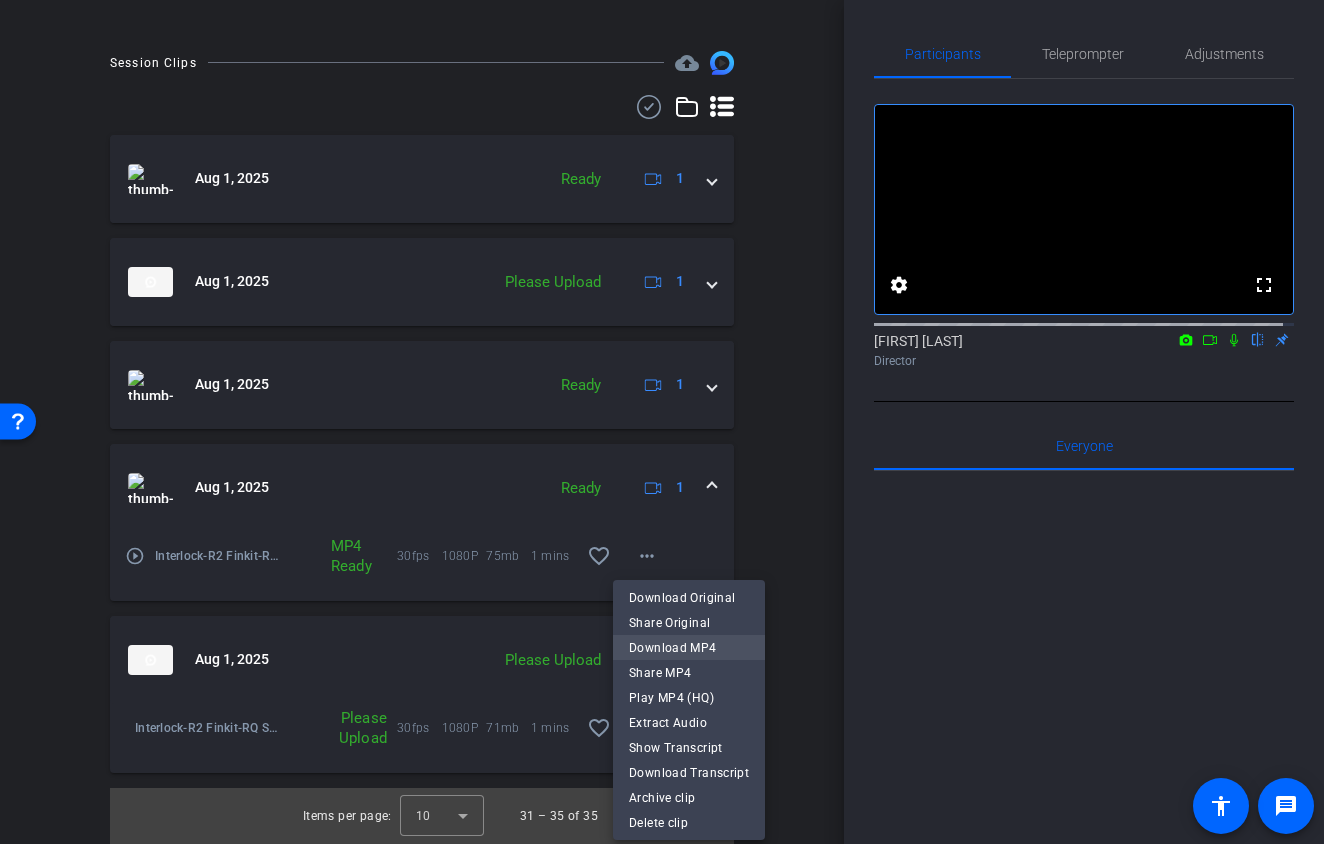 click on "Download MP4" at bounding box center (689, 648) 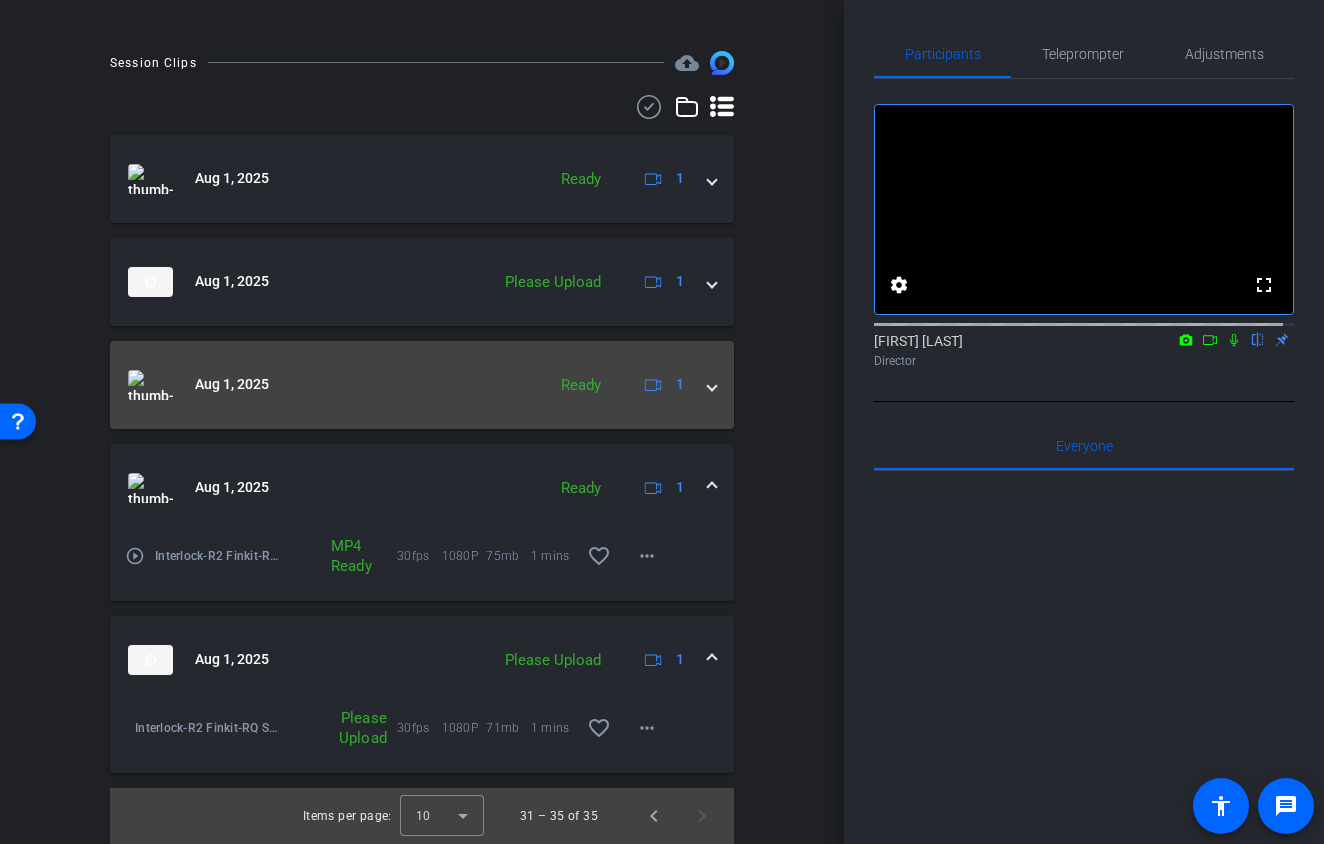 click on "Aug 1, 2025   Ready
1" at bounding box center (422, 385) 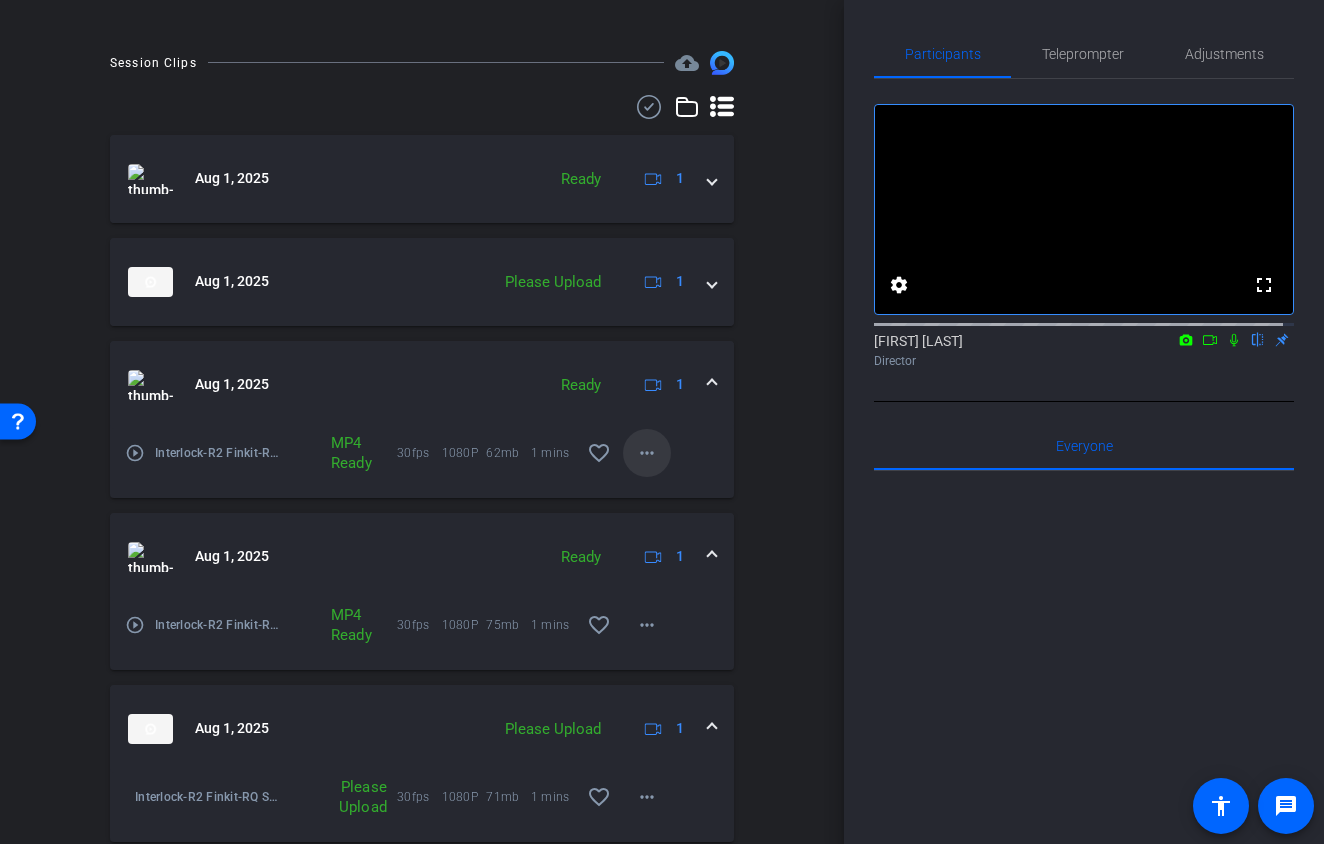 click on "more_horiz" at bounding box center [647, 453] 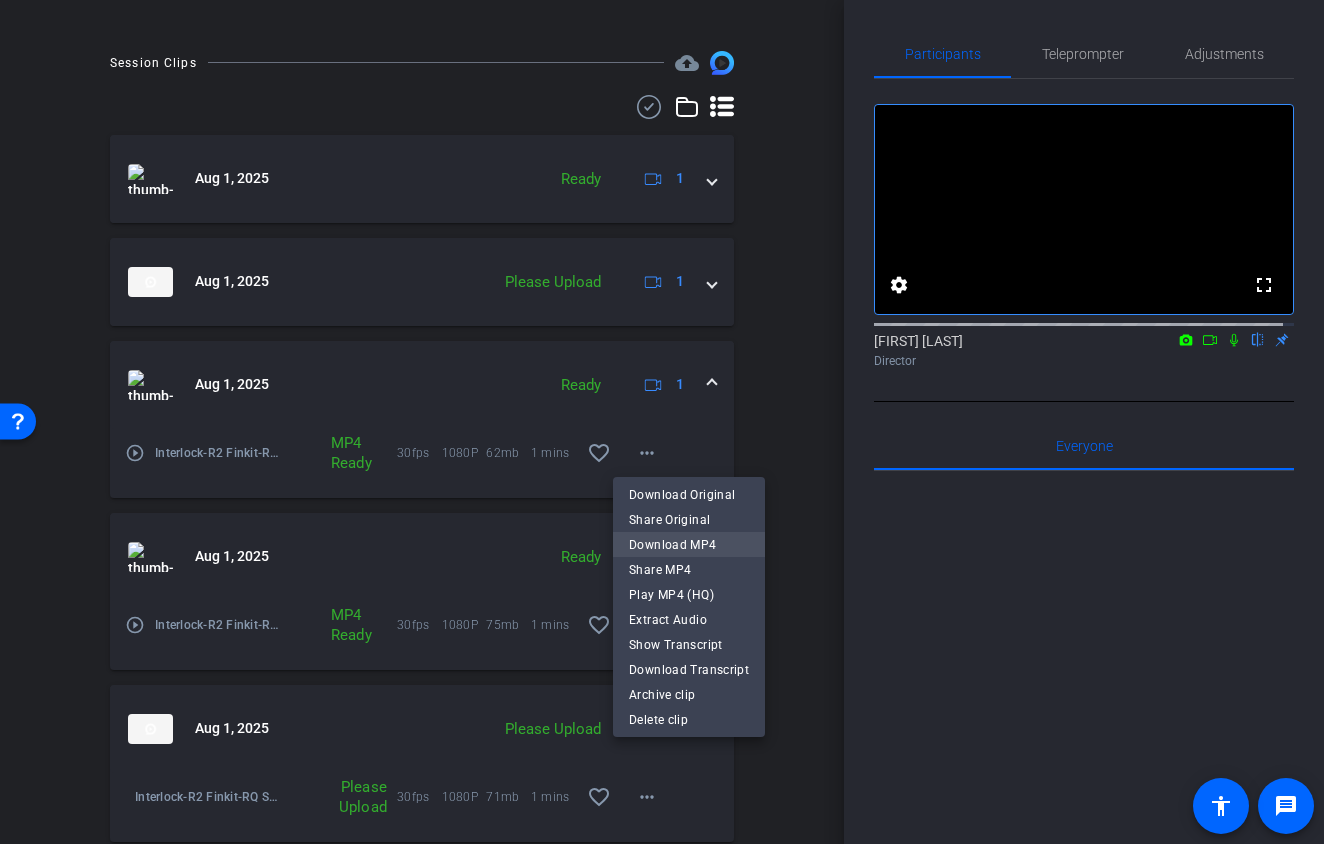 click on "Download MP4" at bounding box center [689, 545] 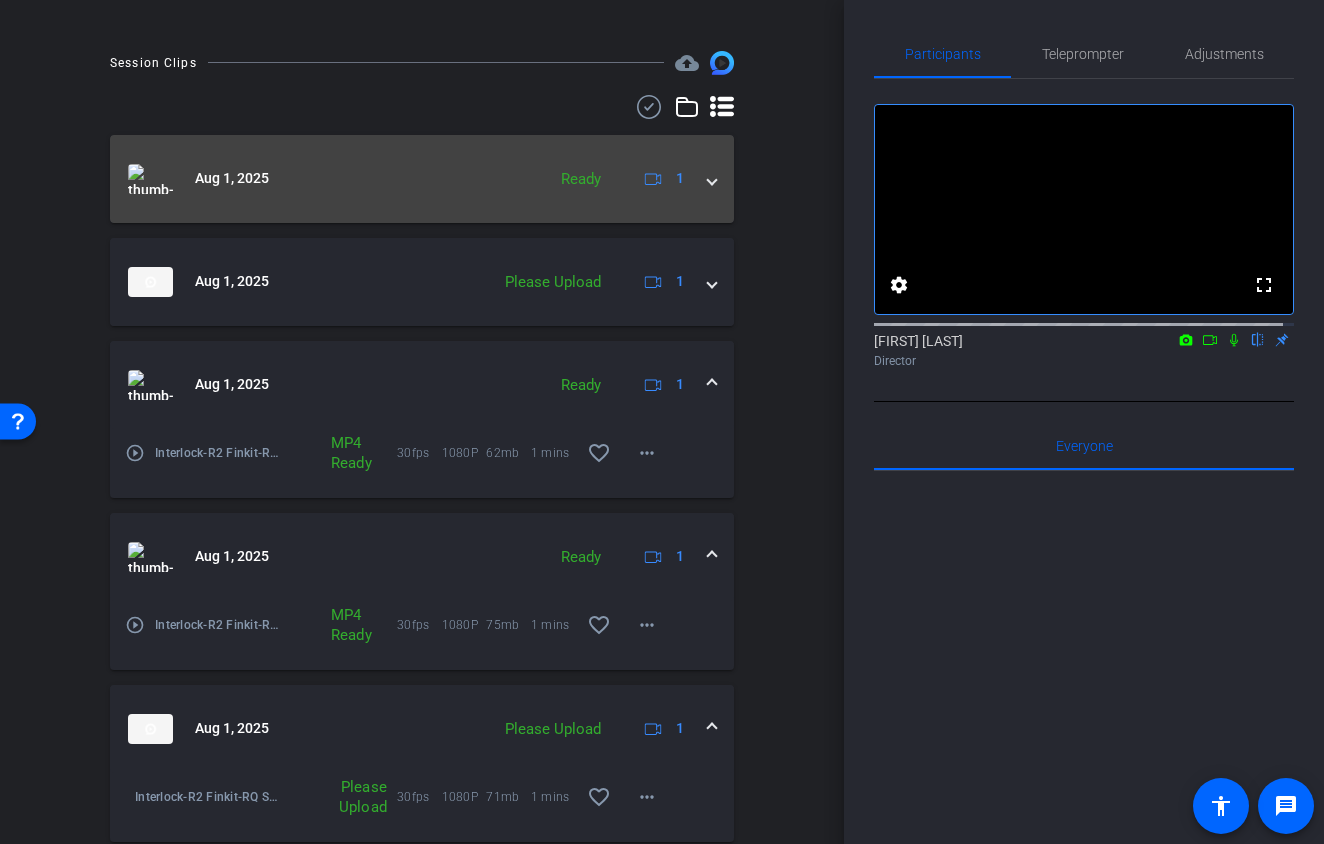 click on "Aug 1, 2025   Ready
1" at bounding box center [422, 179] 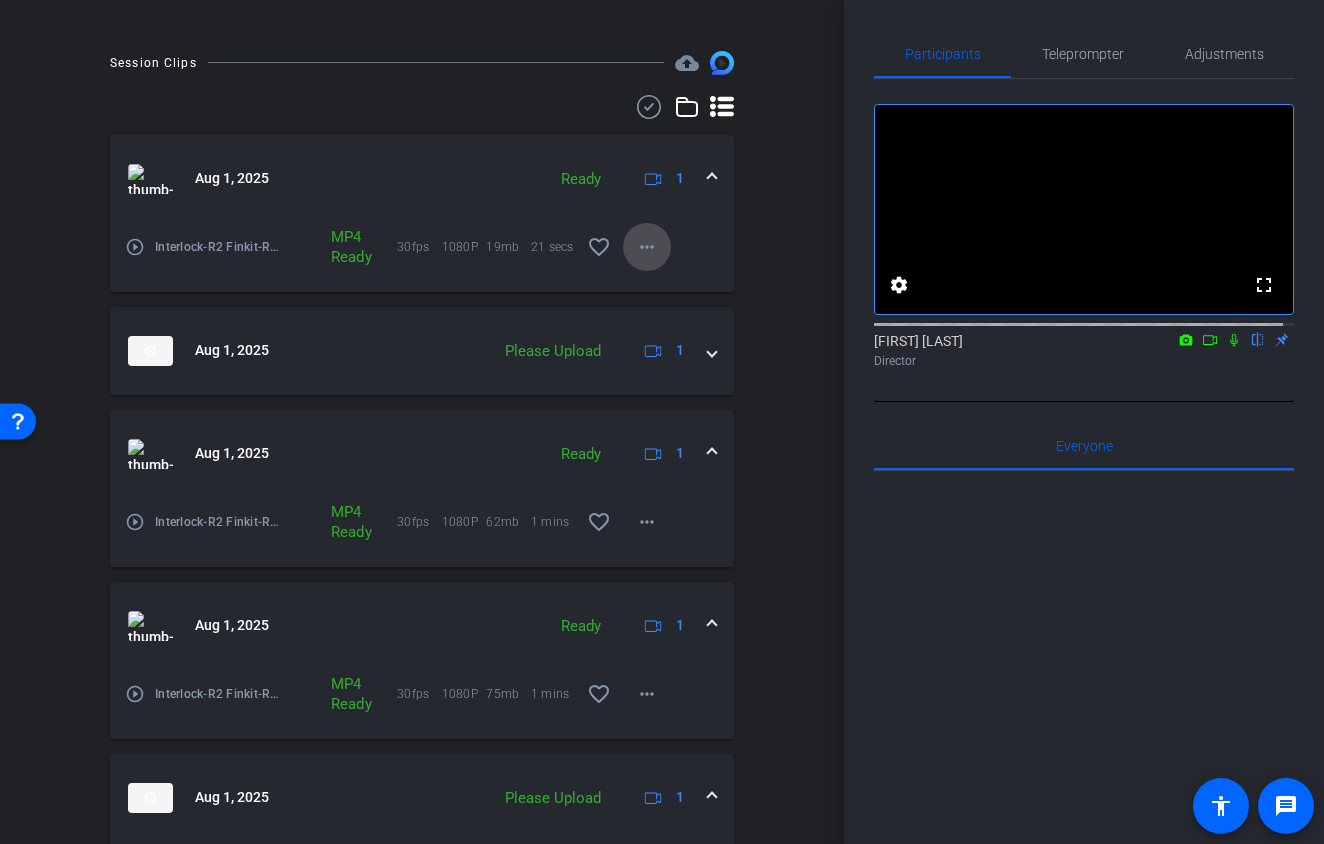 click on "more_horiz" at bounding box center (647, 247) 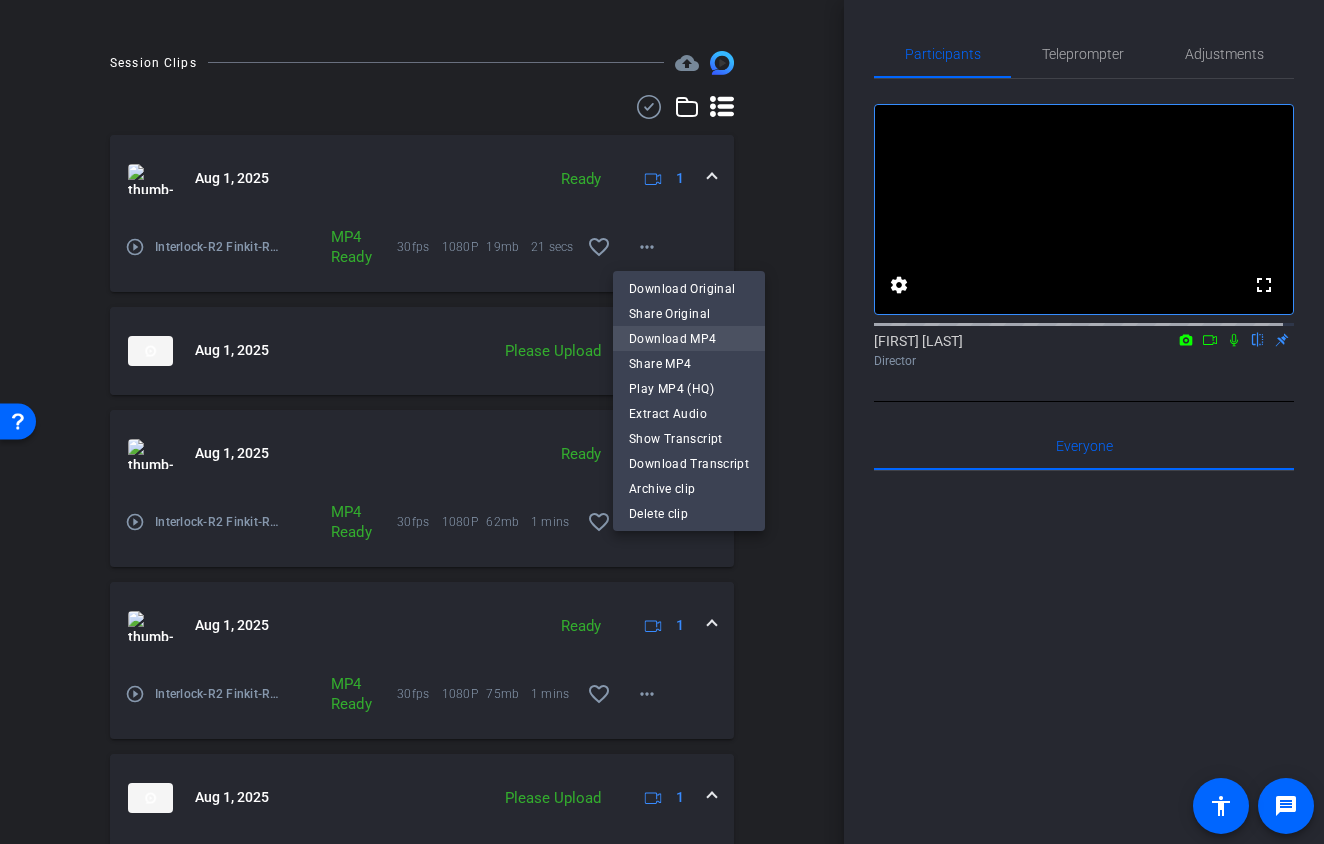 click on "Download MP4" at bounding box center [689, 339] 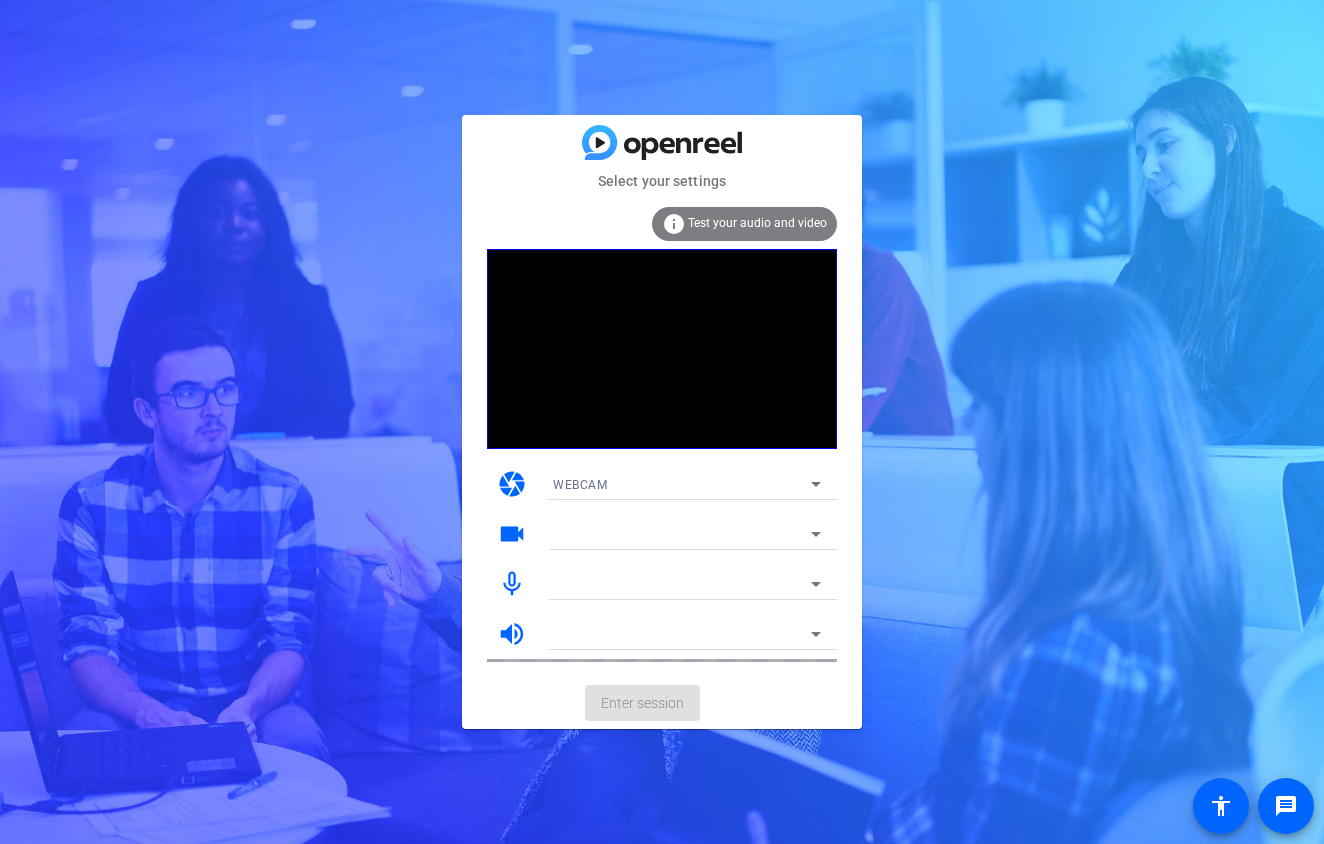 scroll, scrollTop: 0, scrollLeft: 0, axis: both 